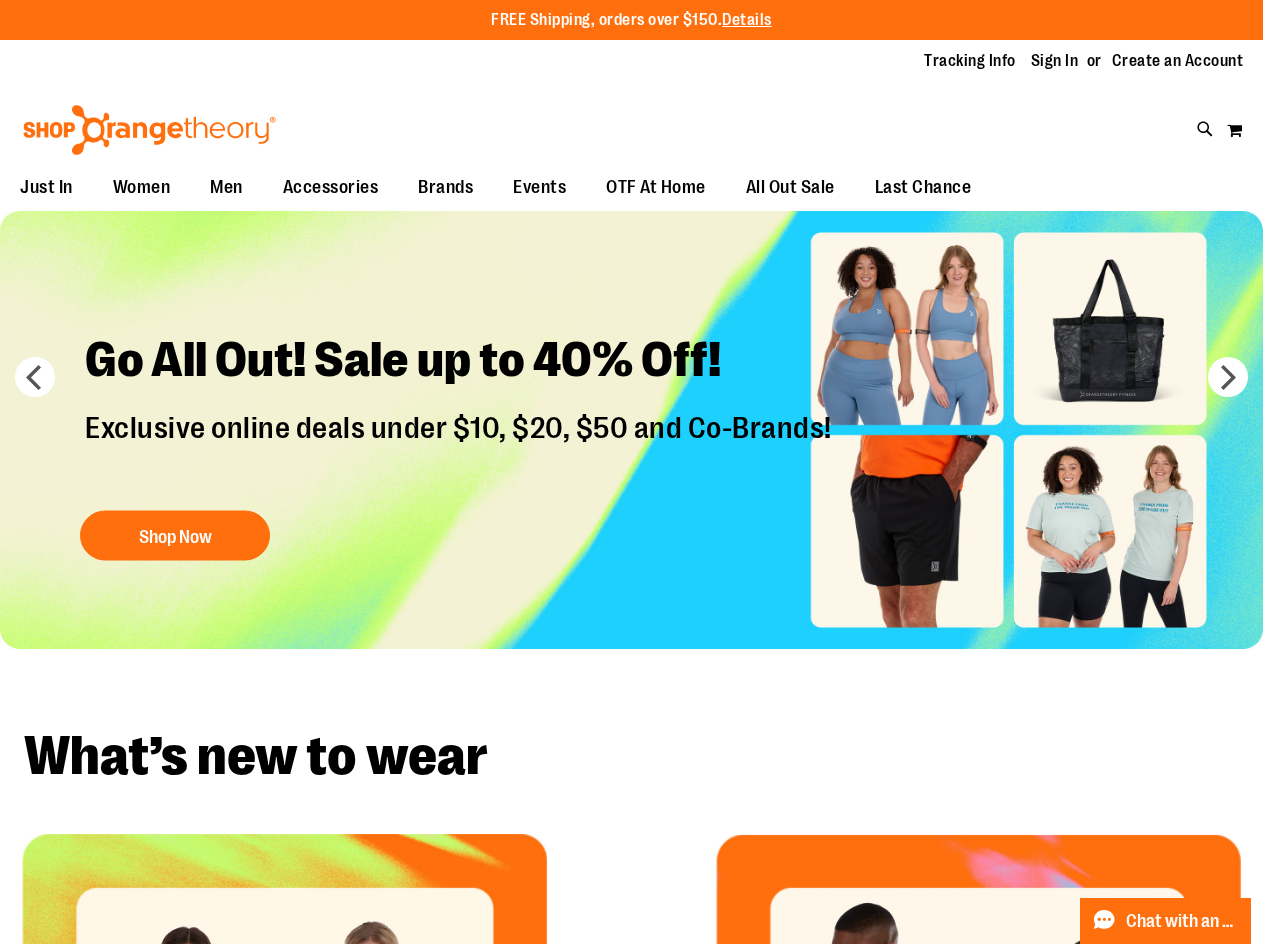 scroll, scrollTop: 0, scrollLeft: 0, axis: both 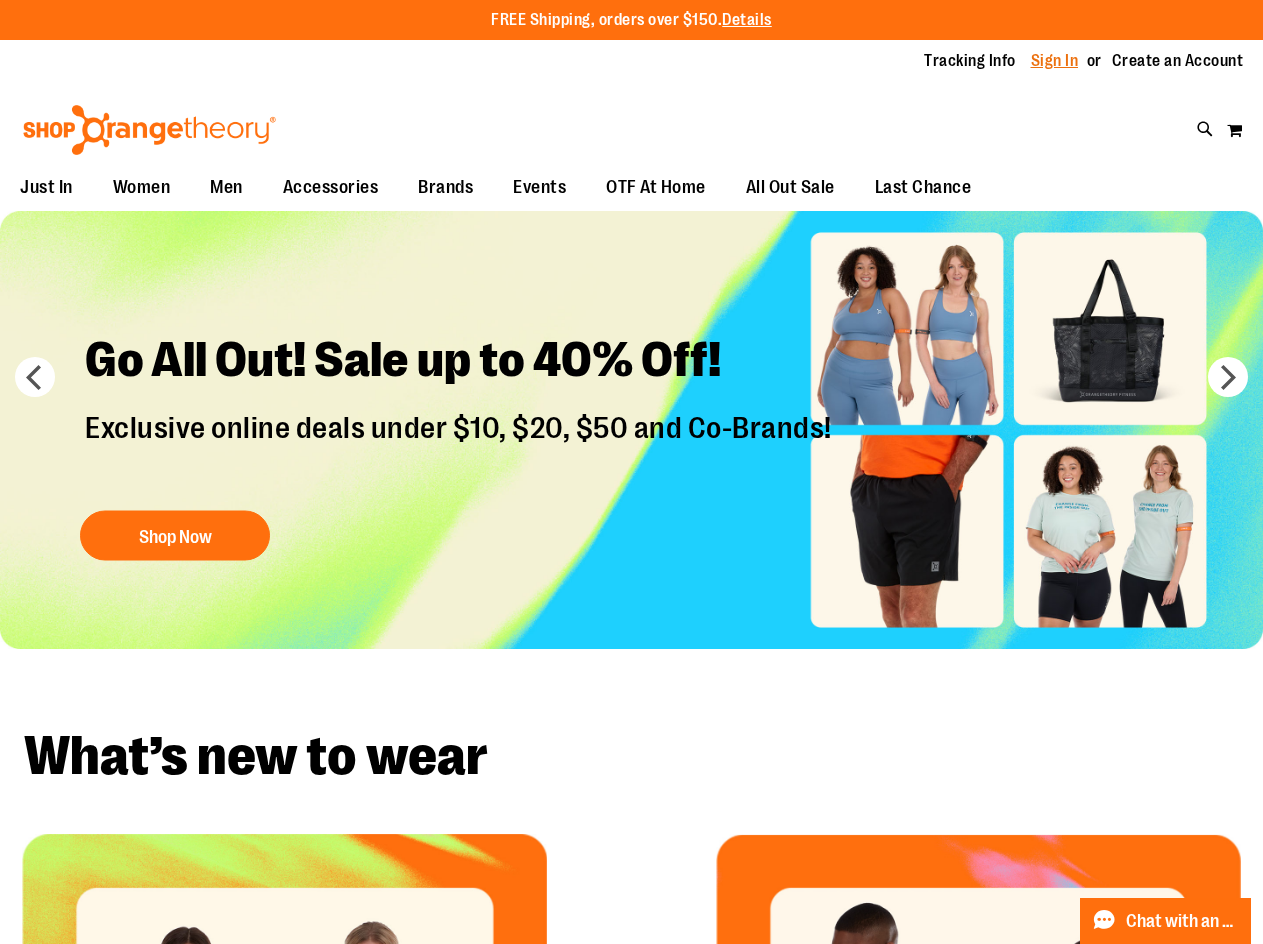 type on "**********" 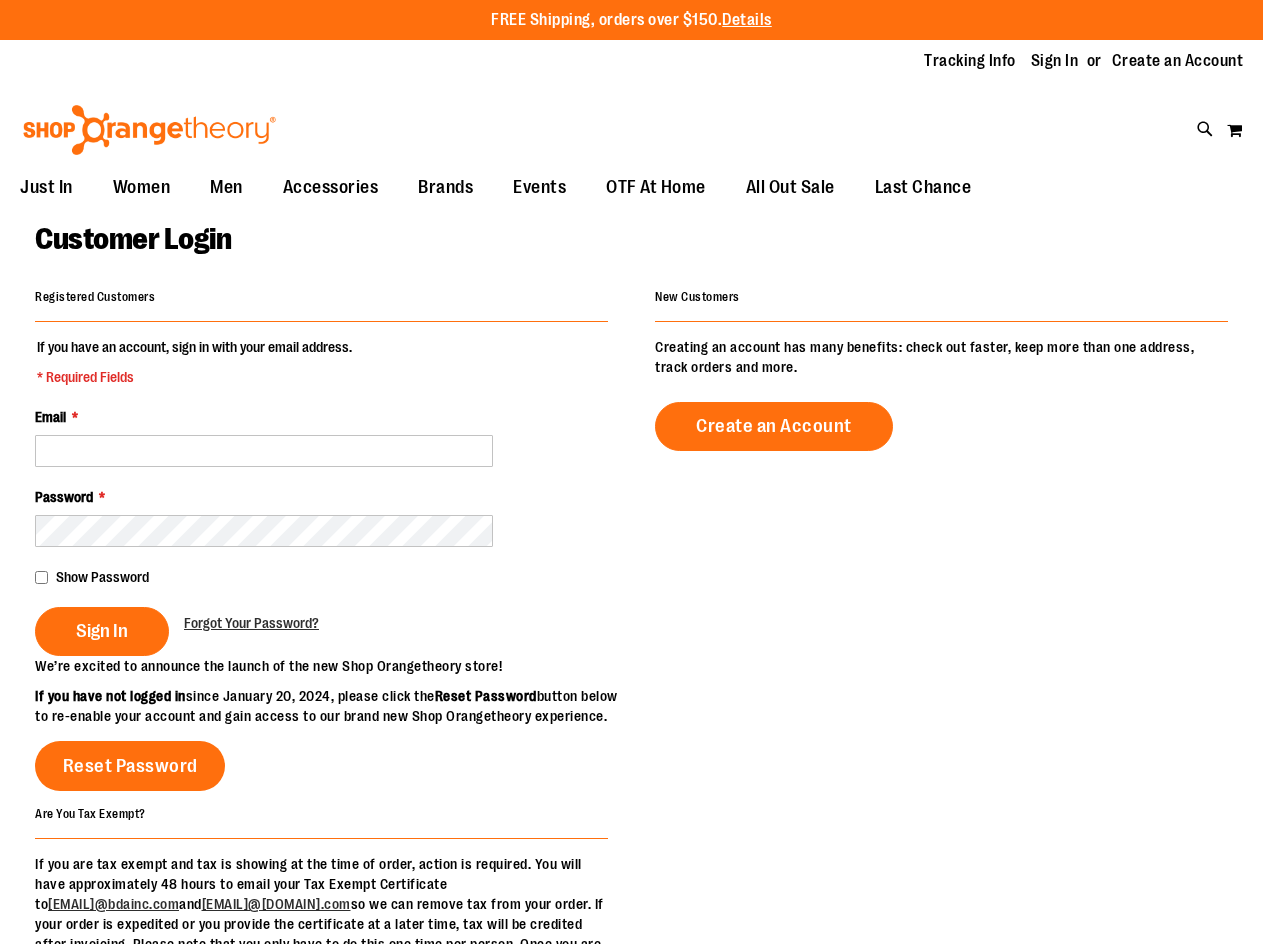 scroll, scrollTop: 0, scrollLeft: 0, axis: both 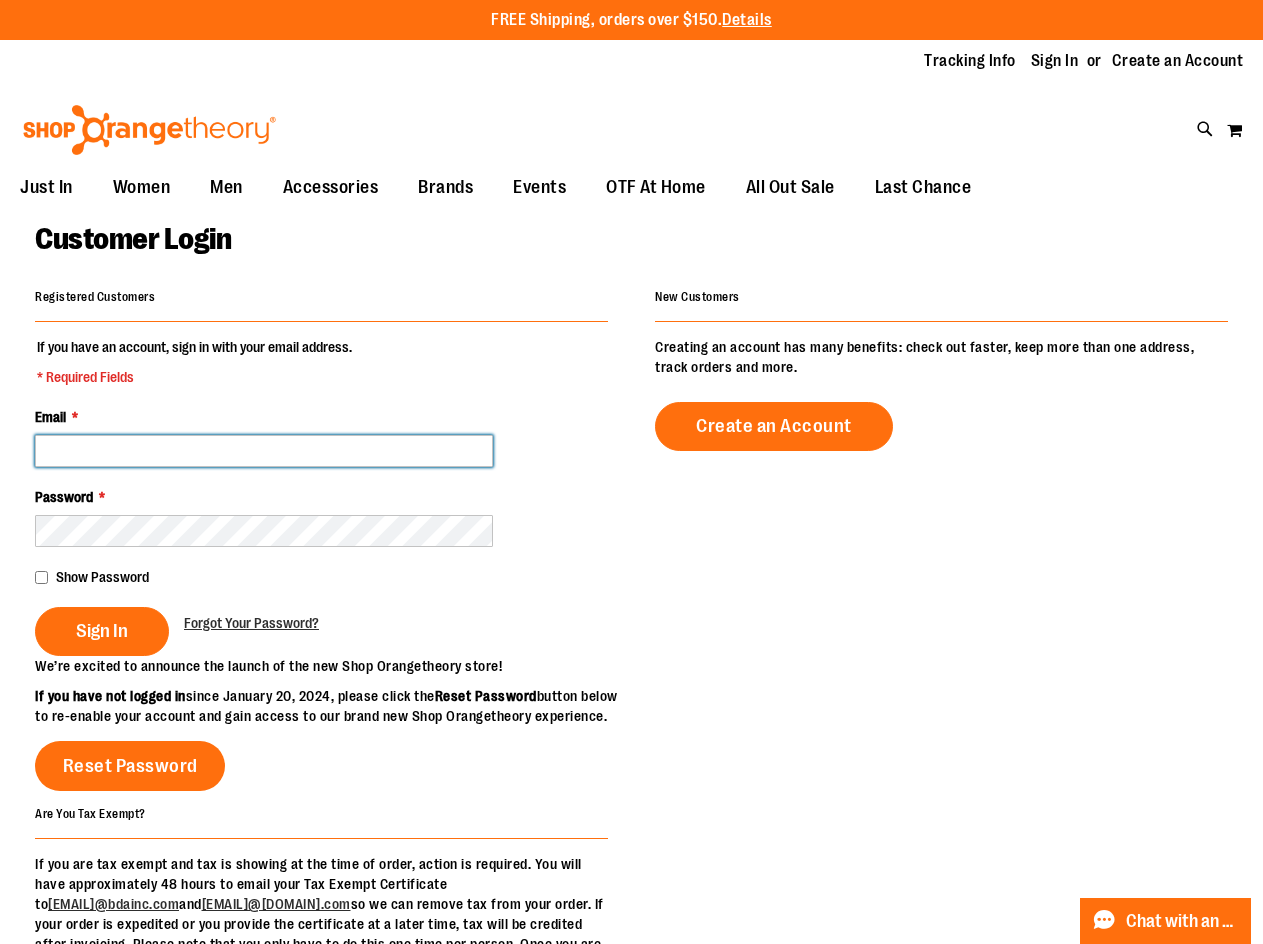 type on "**********" 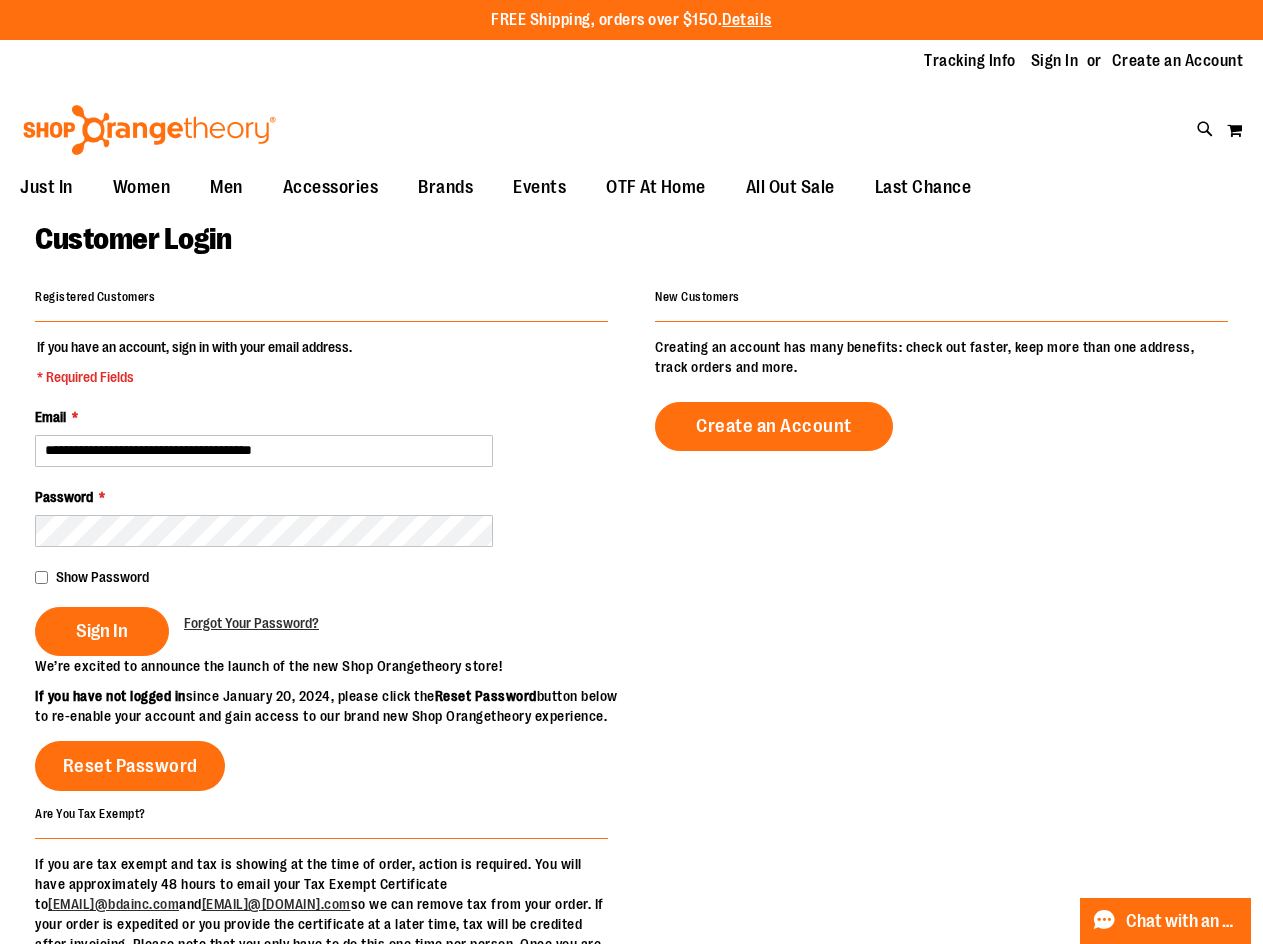 type on "**********" 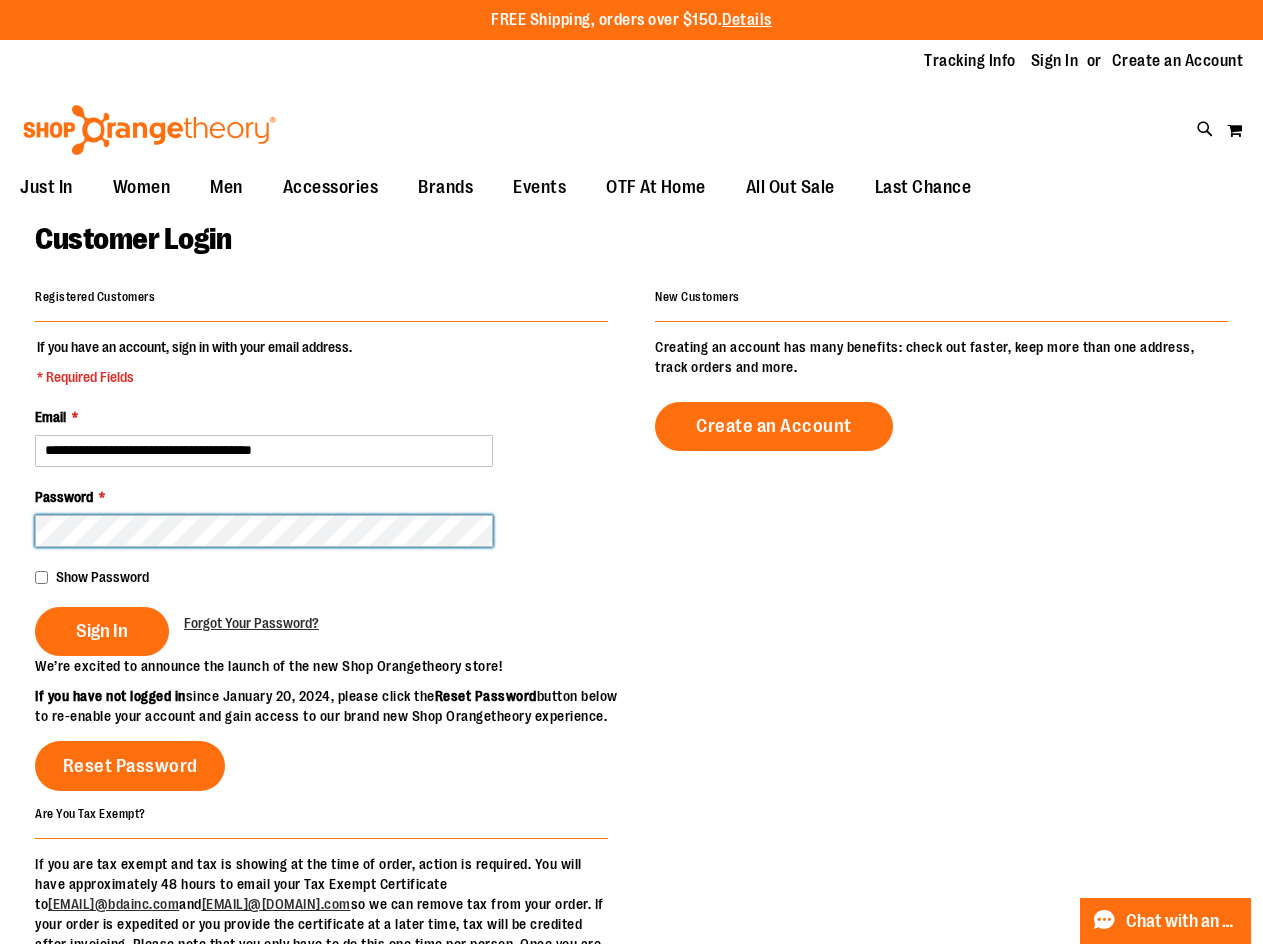 click on "Sign In" at bounding box center (102, 631) 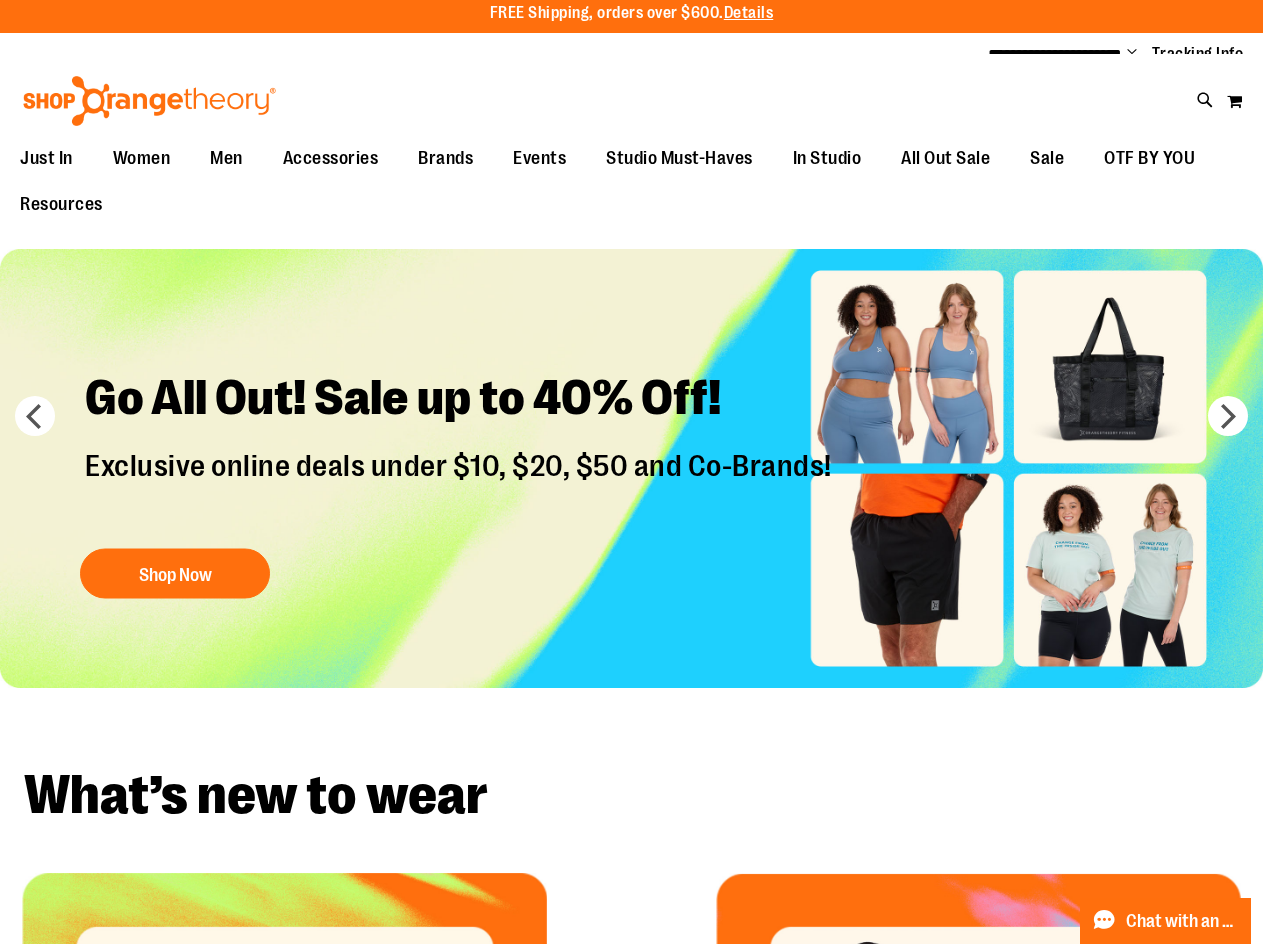 scroll, scrollTop: 0, scrollLeft: 0, axis: both 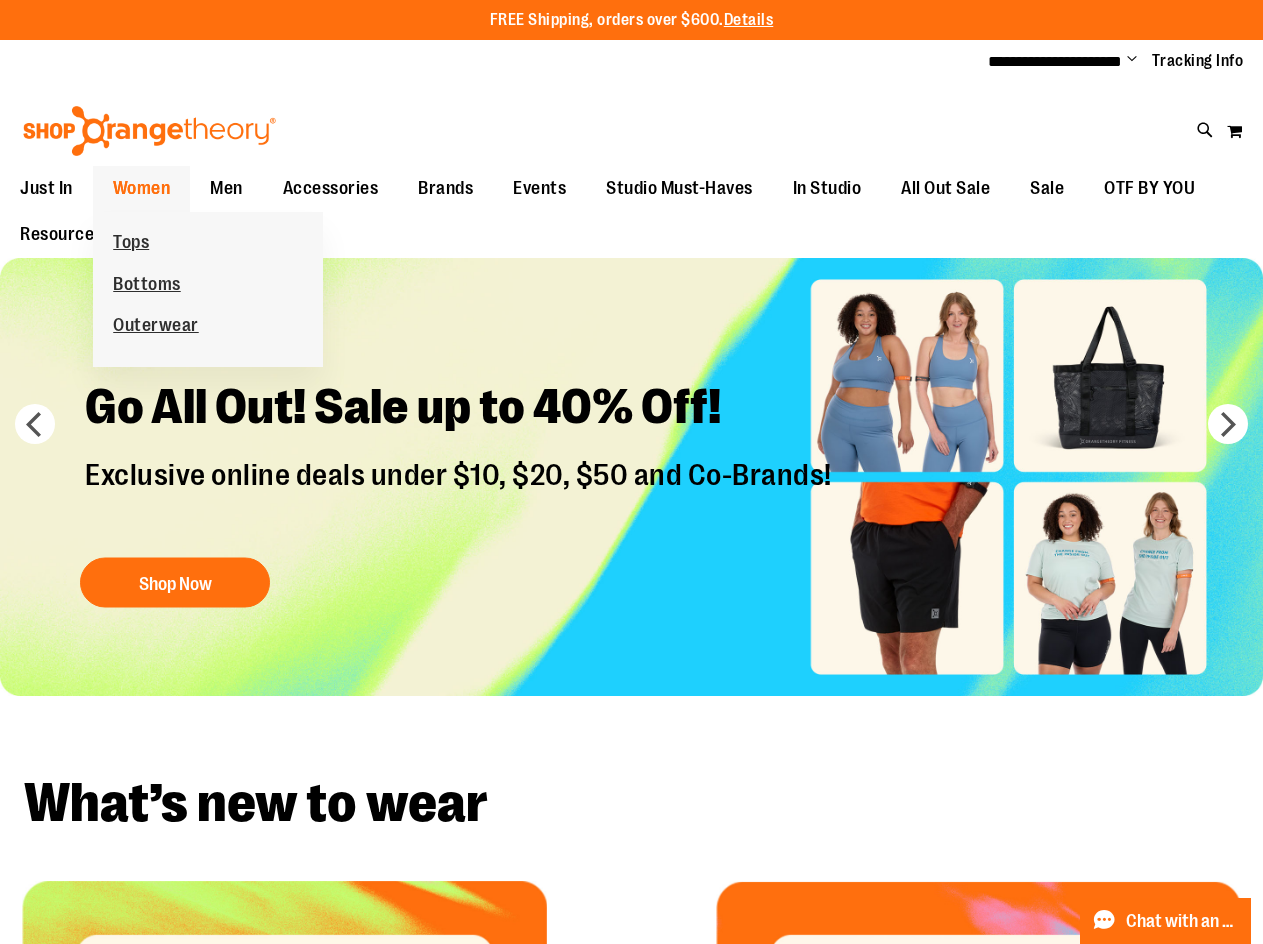 type on "**********" 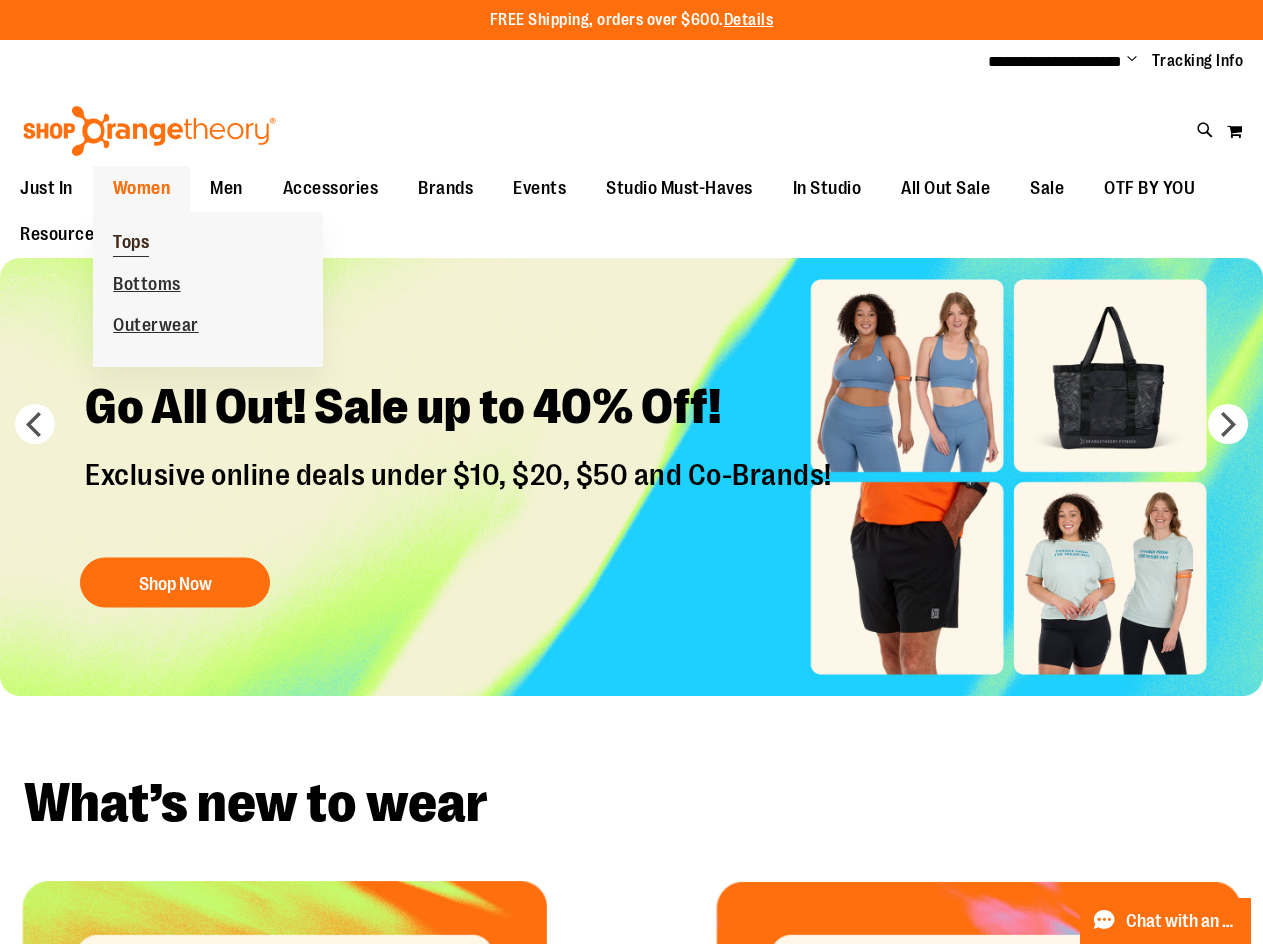 click on "Tops" at bounding box center (131, 244) 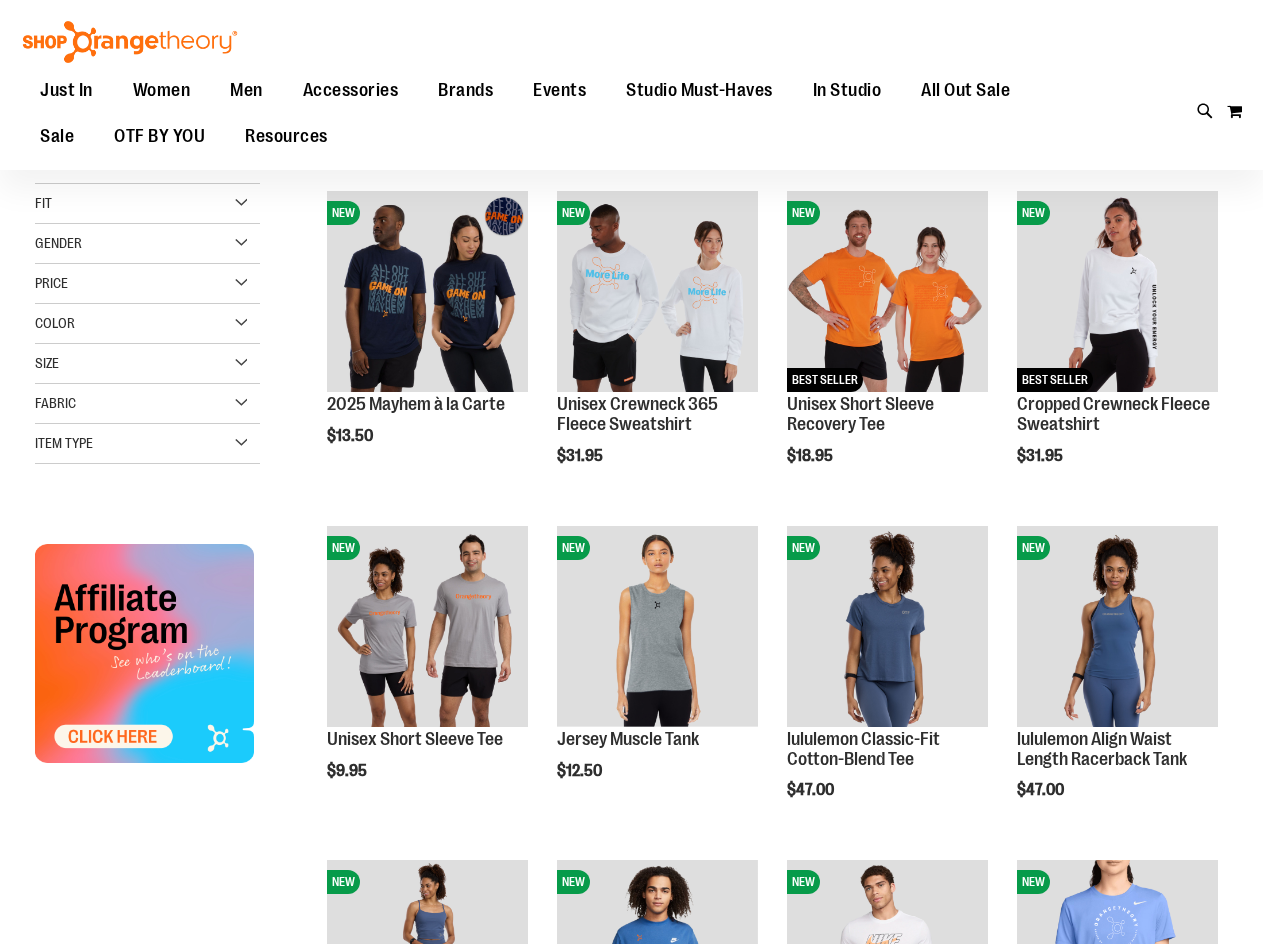 scroll, scrollTop: 299, scrollLeft: 0, axis: vertical 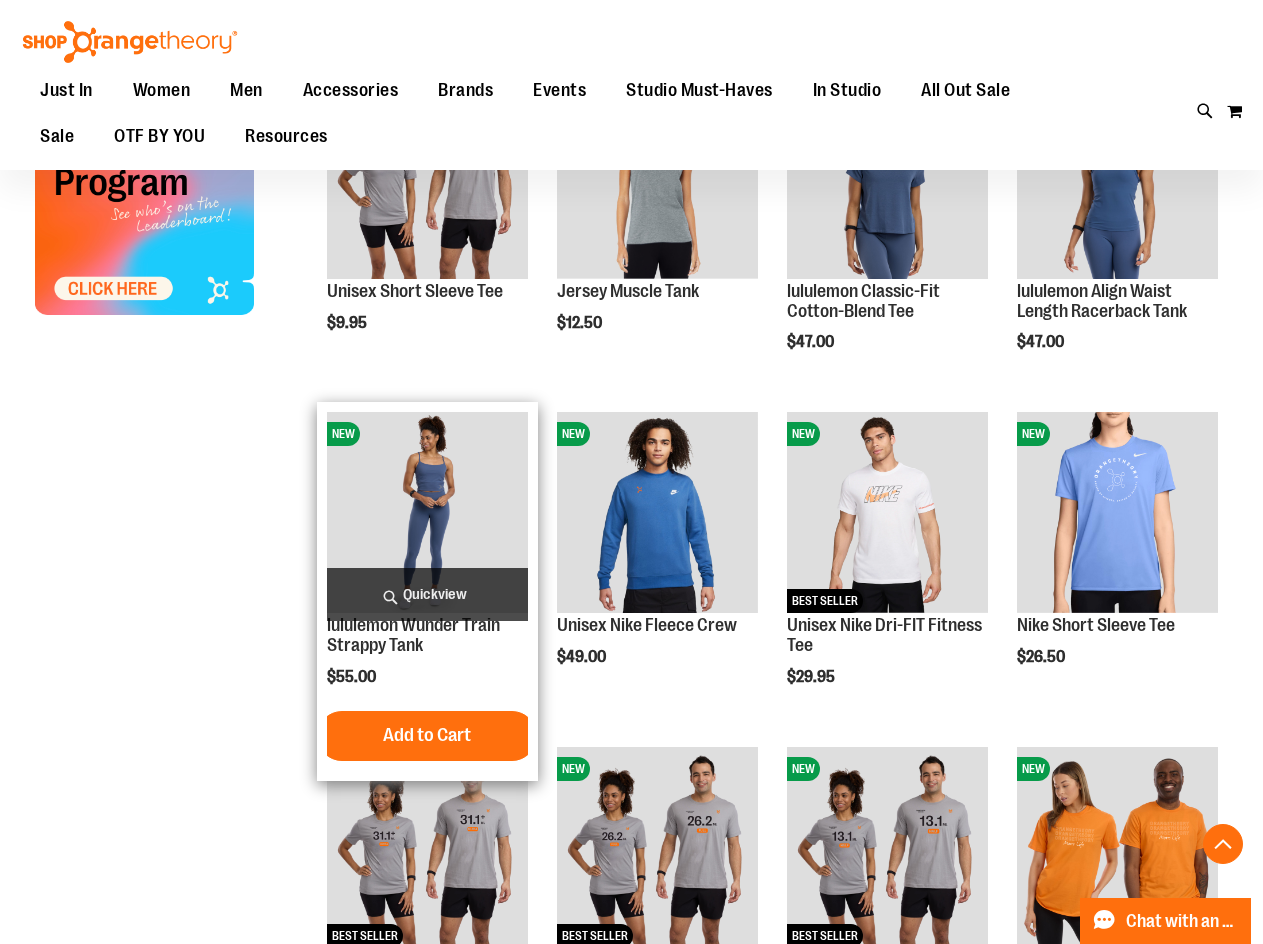 type on "**********" 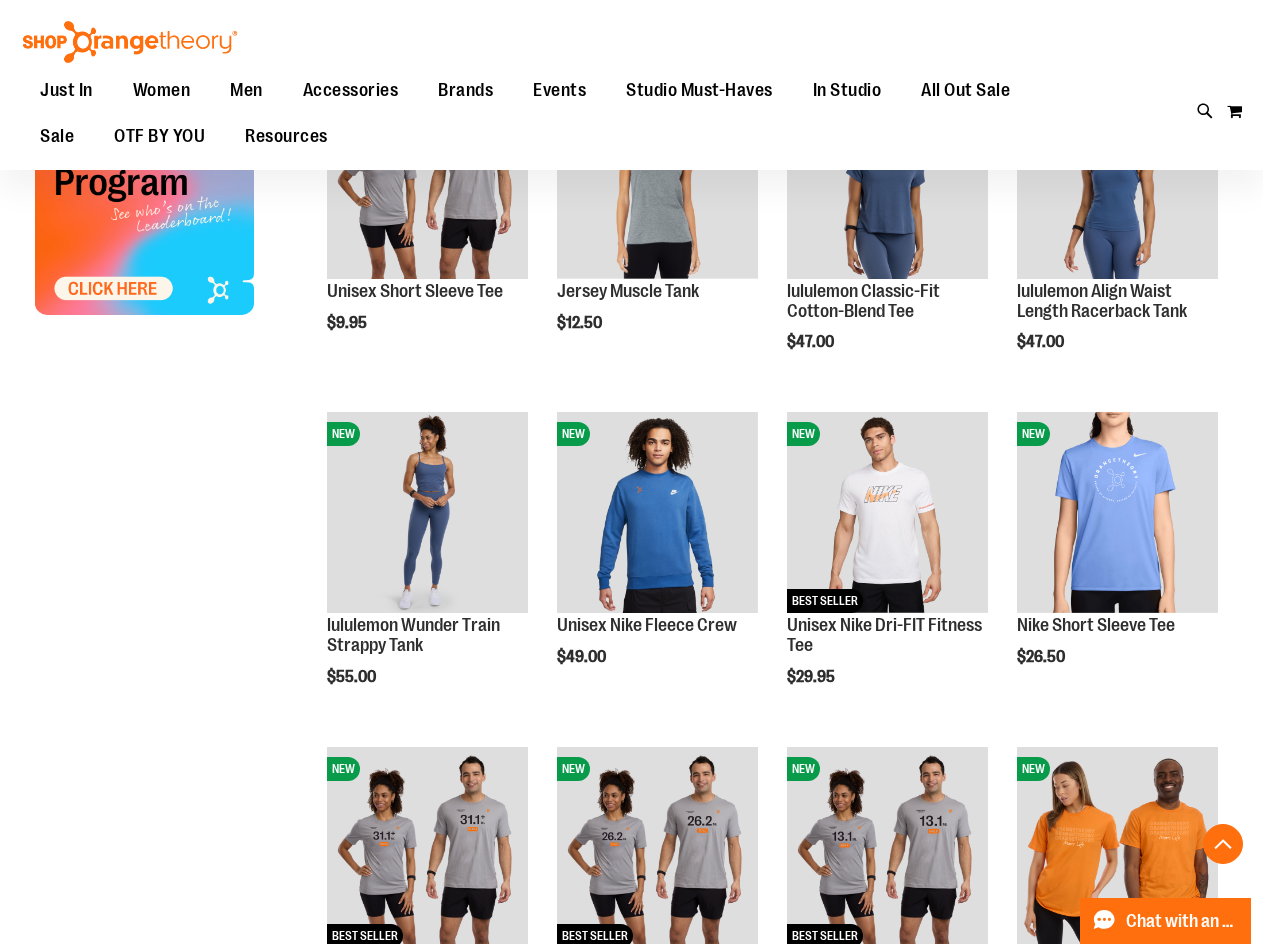 click on "**********" at bounding box center [631, 755] 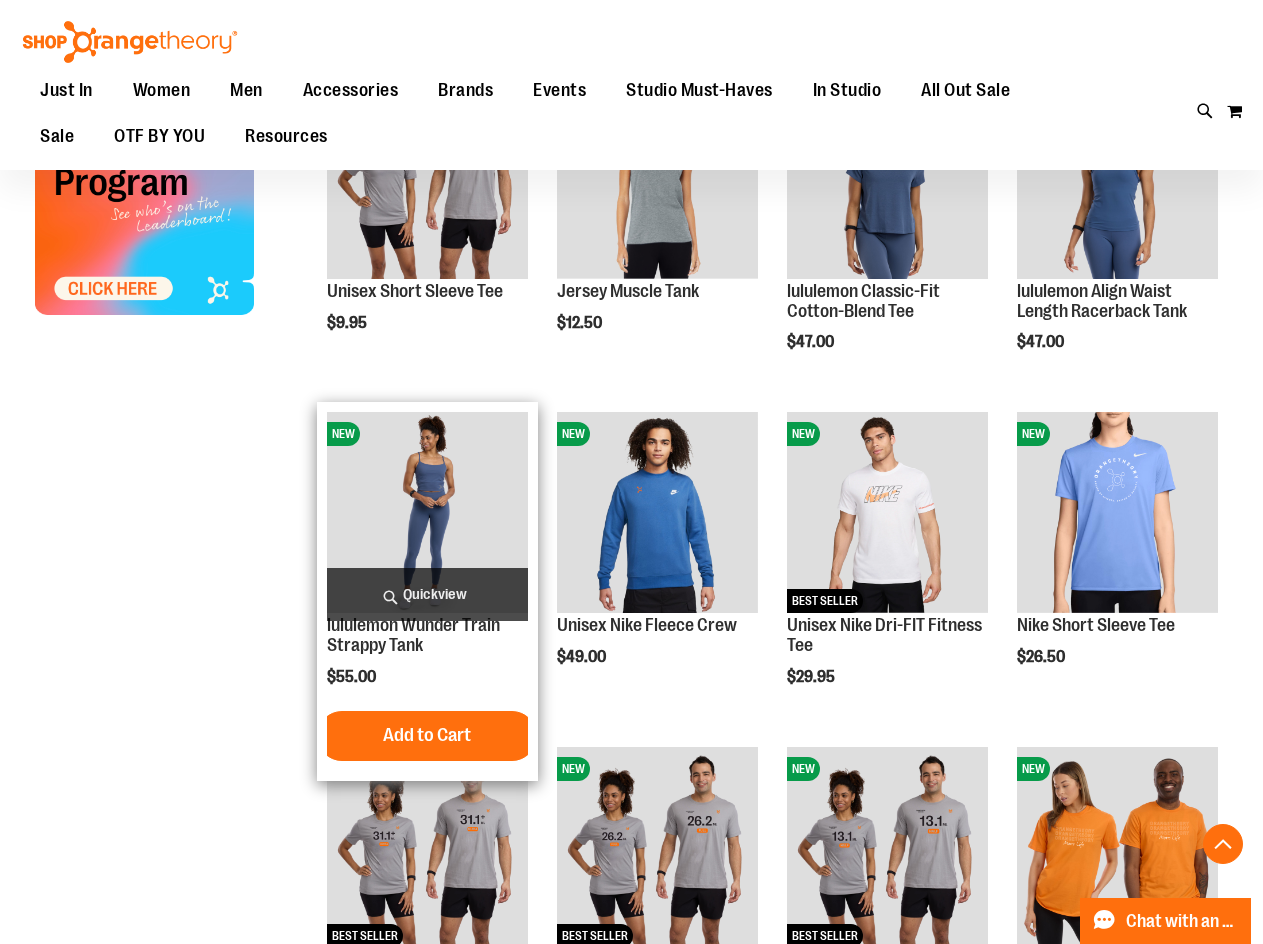 click on "Quickview" at bounding box center (427, 594) 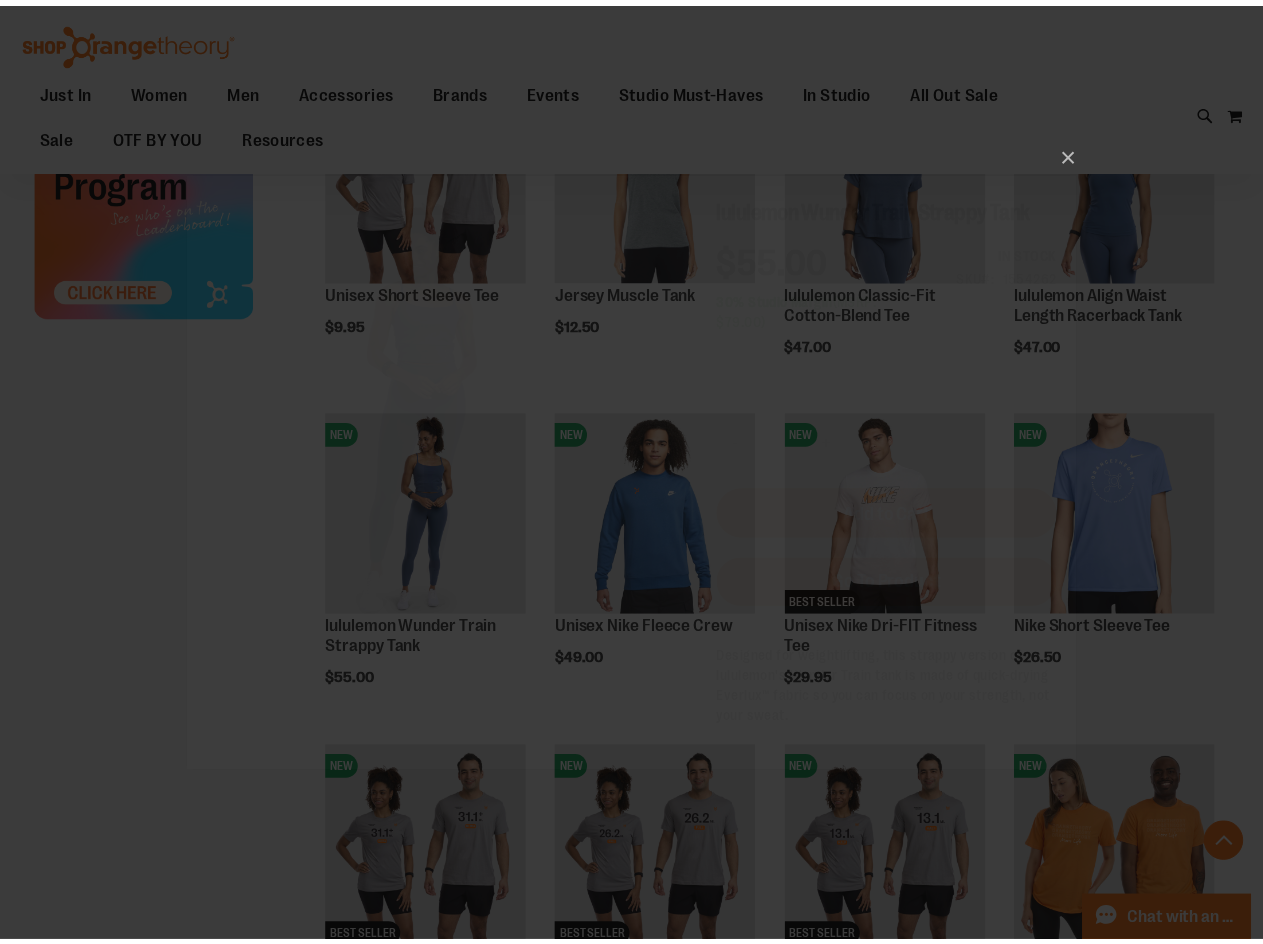 scroll, scrollTop: 0, scrollLeft: 0, axis: both 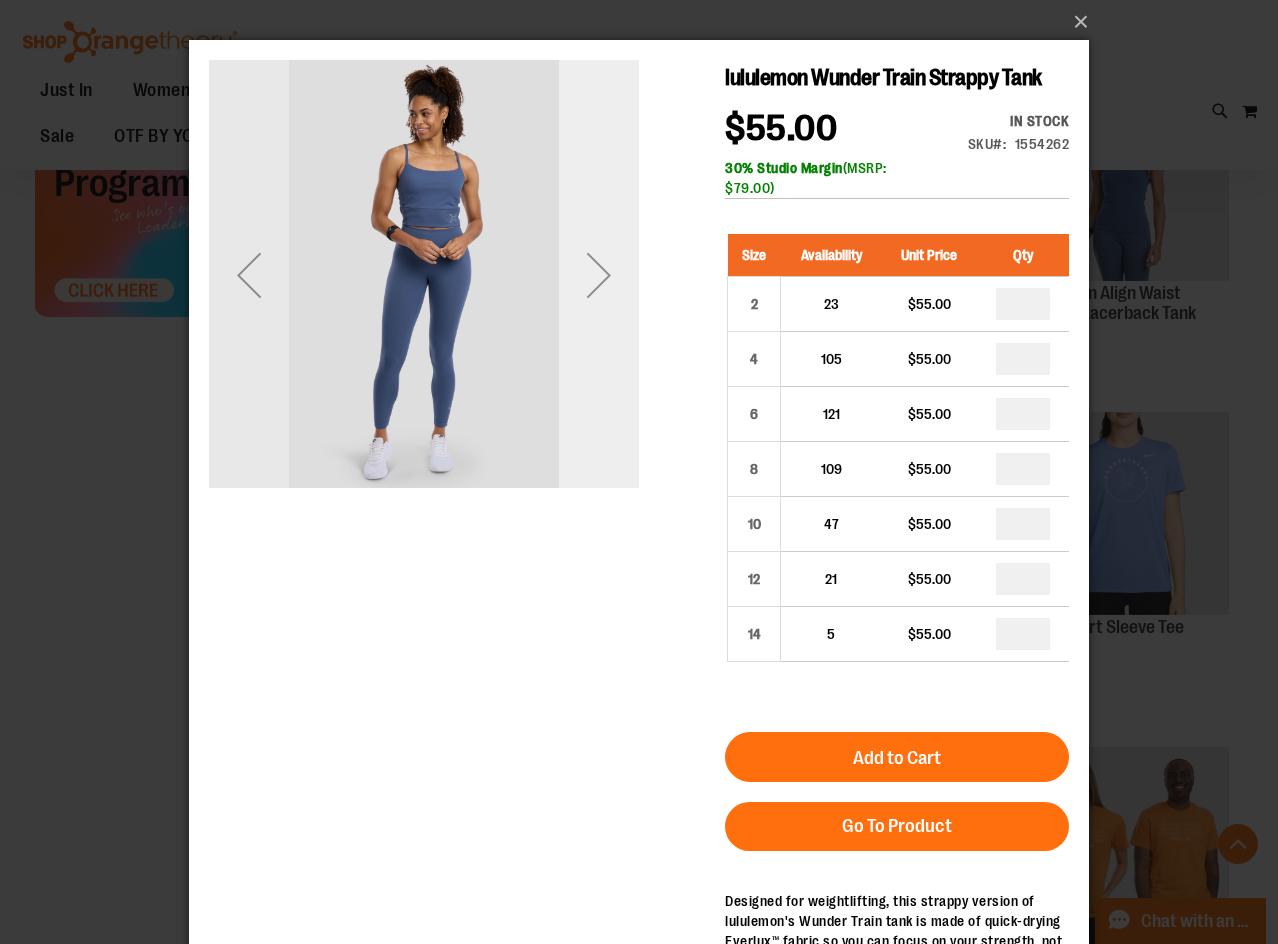 click at bounding box center (599, 275) 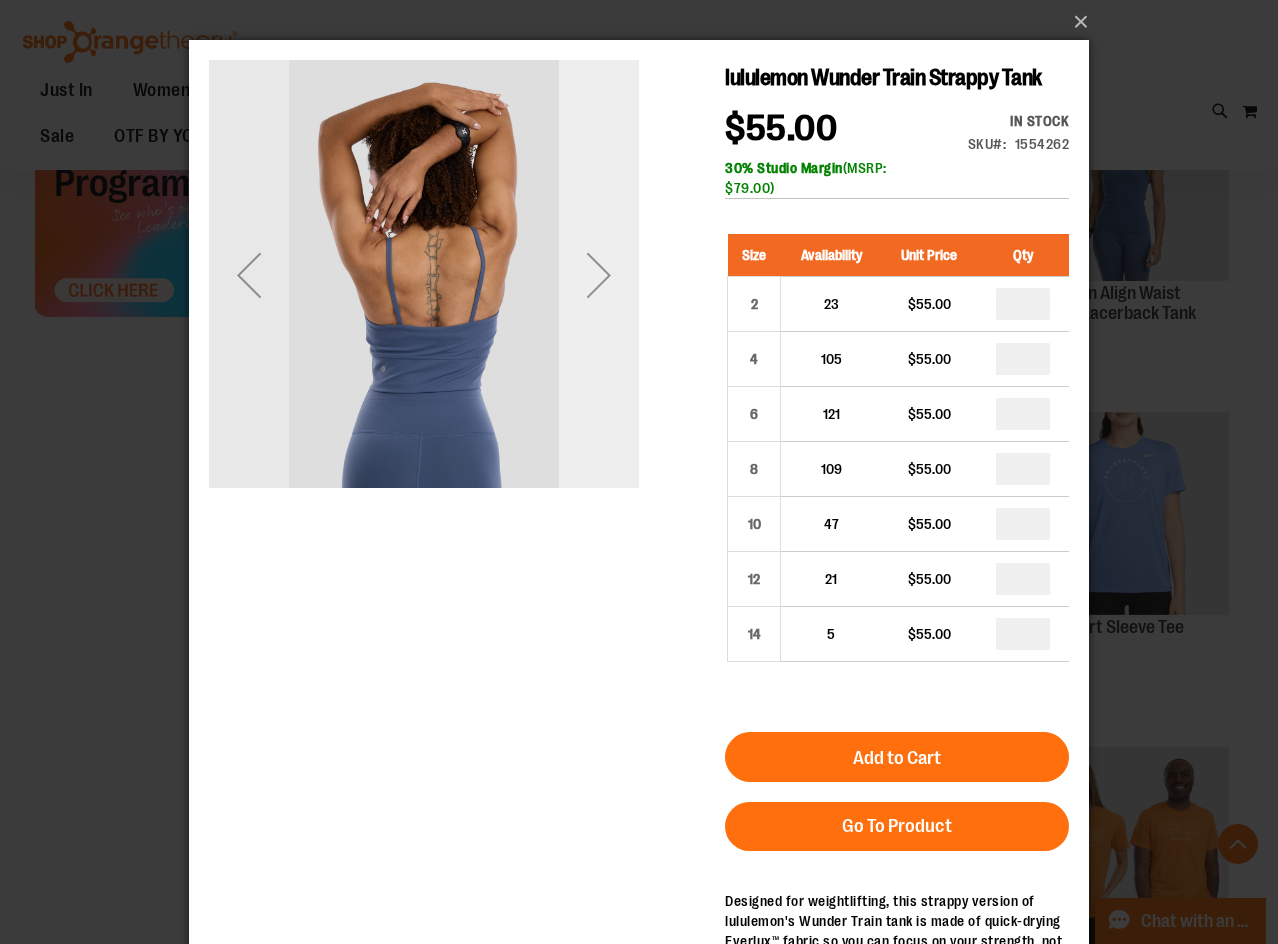 click at bounding box center [599, 275] 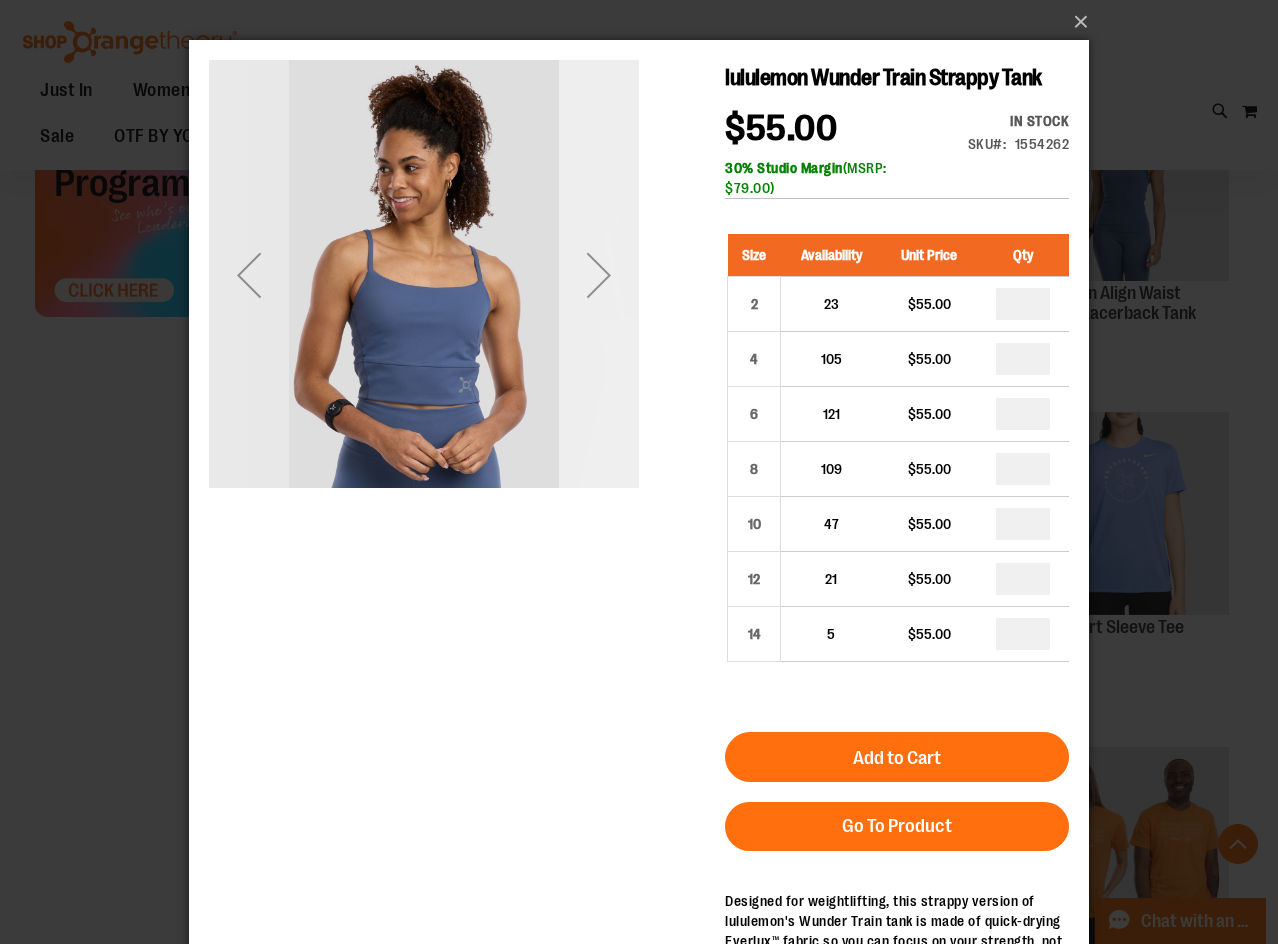 click at bounding box center [599, 275] 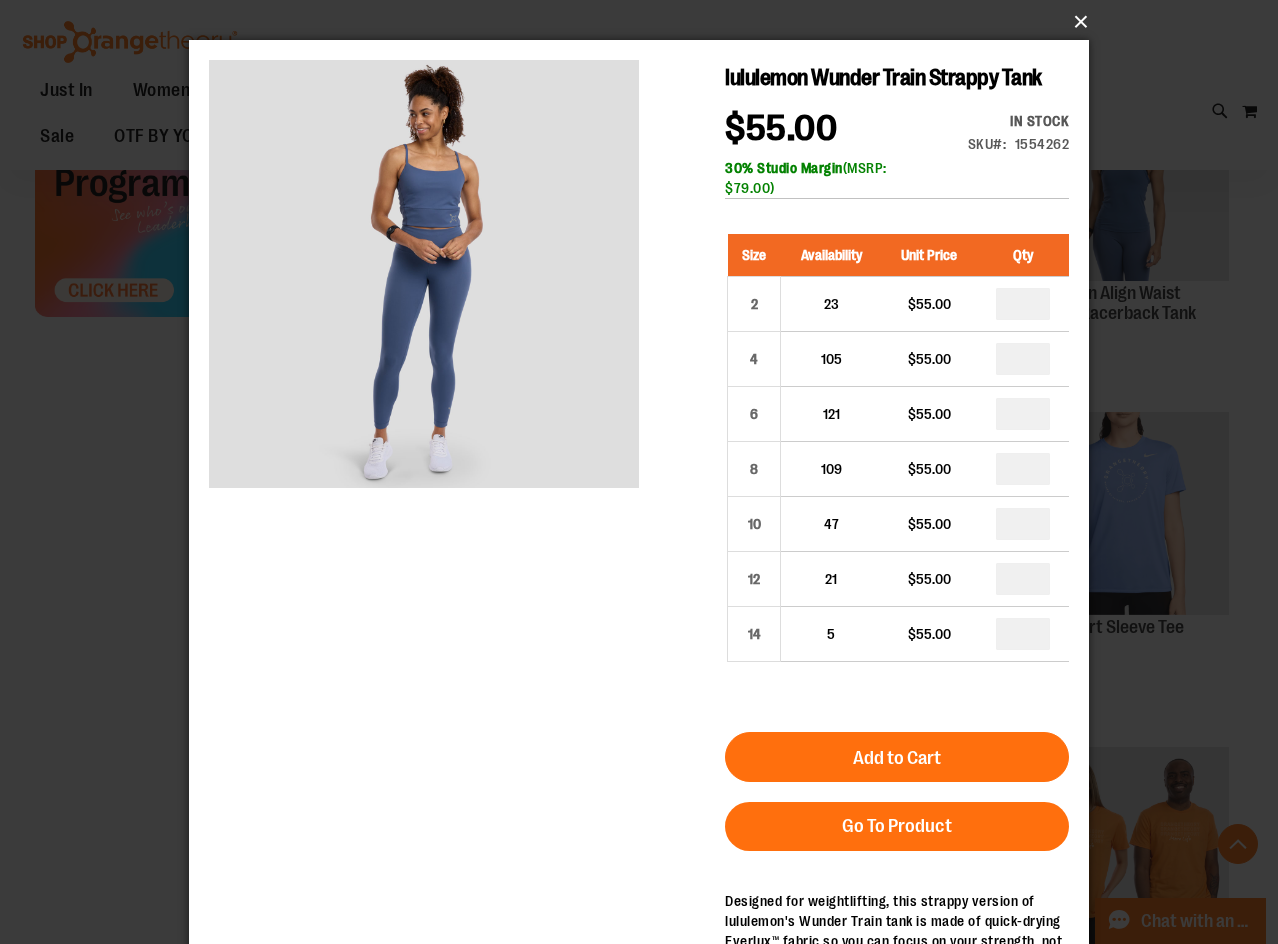 click on "×" at bounding box center [645, 22] 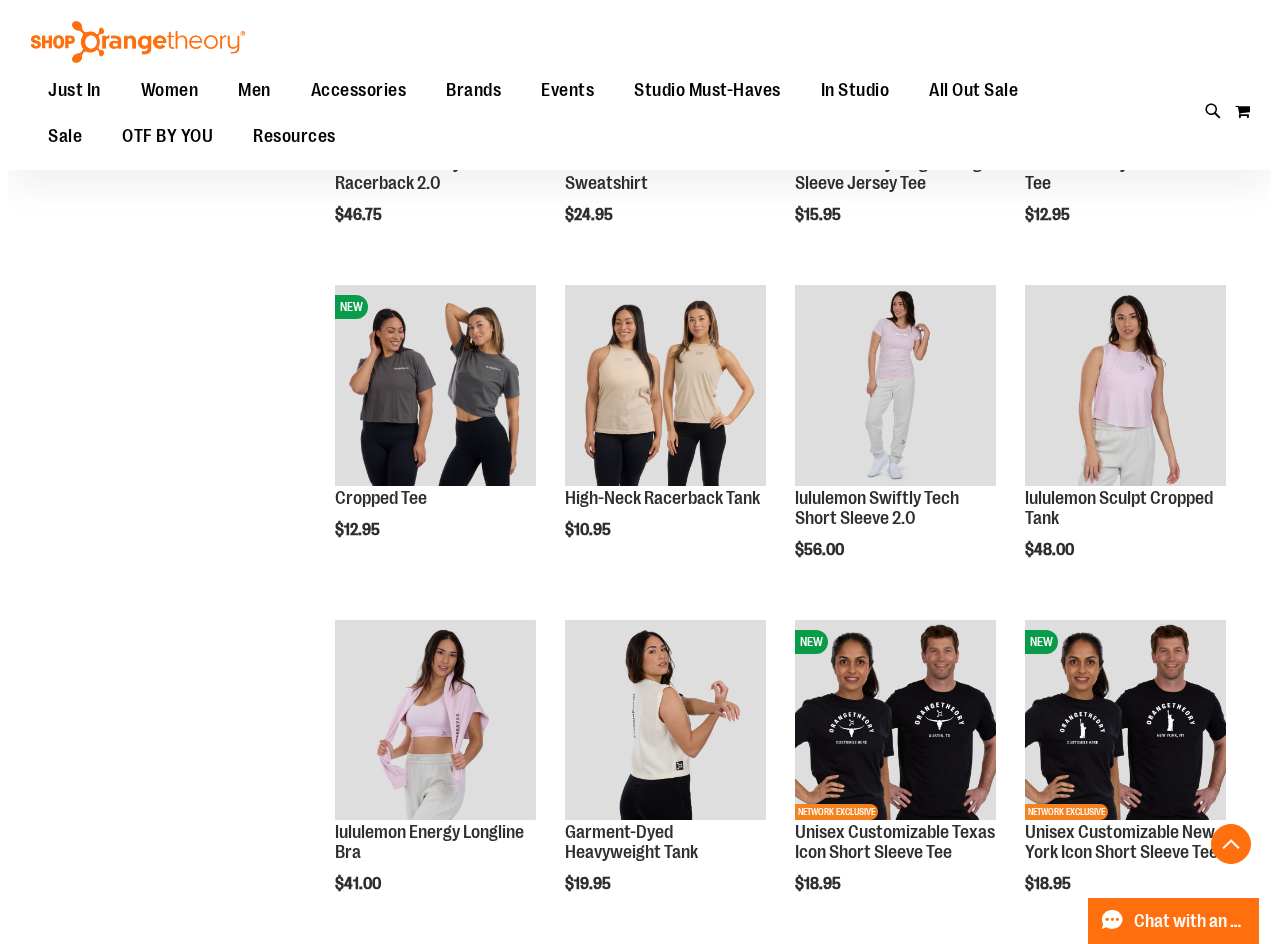 scroll, scrollTop: 2599, scrollLeft: 0, axis: vertical 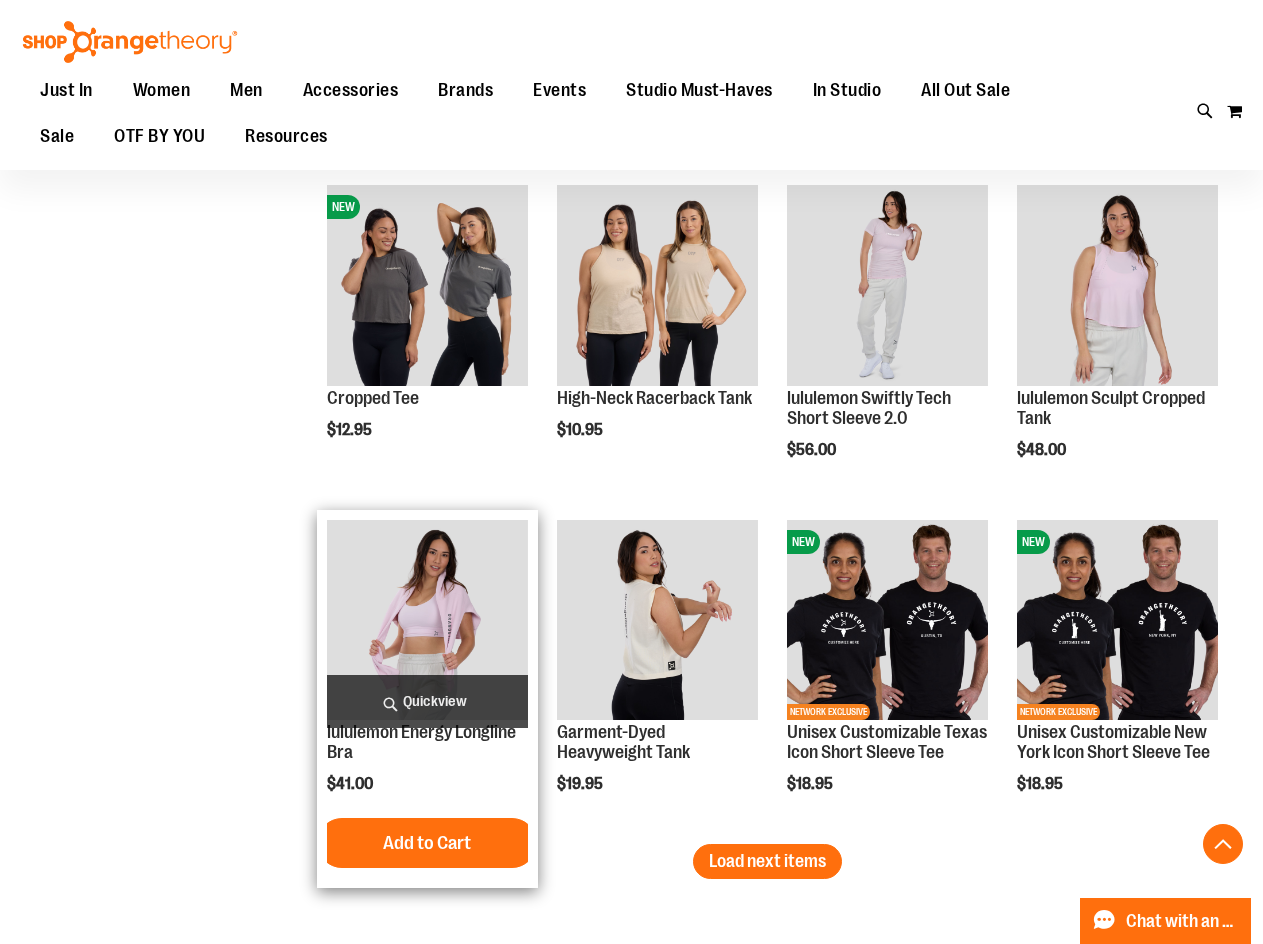 click on "Quickview" at bounding box center [427, 701] 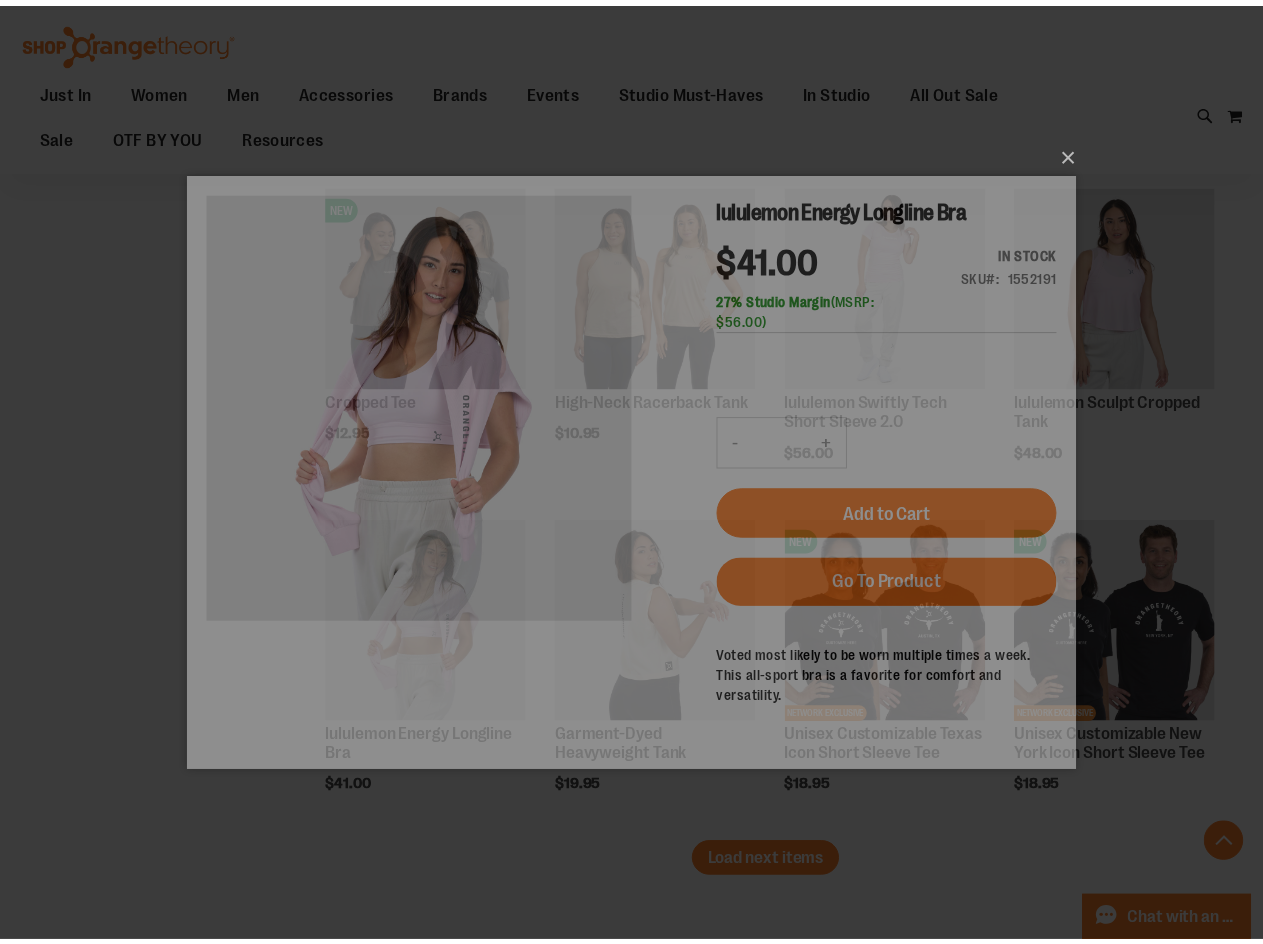 scroll, scrollTop: 0, scrollLeft: 0, axis: both 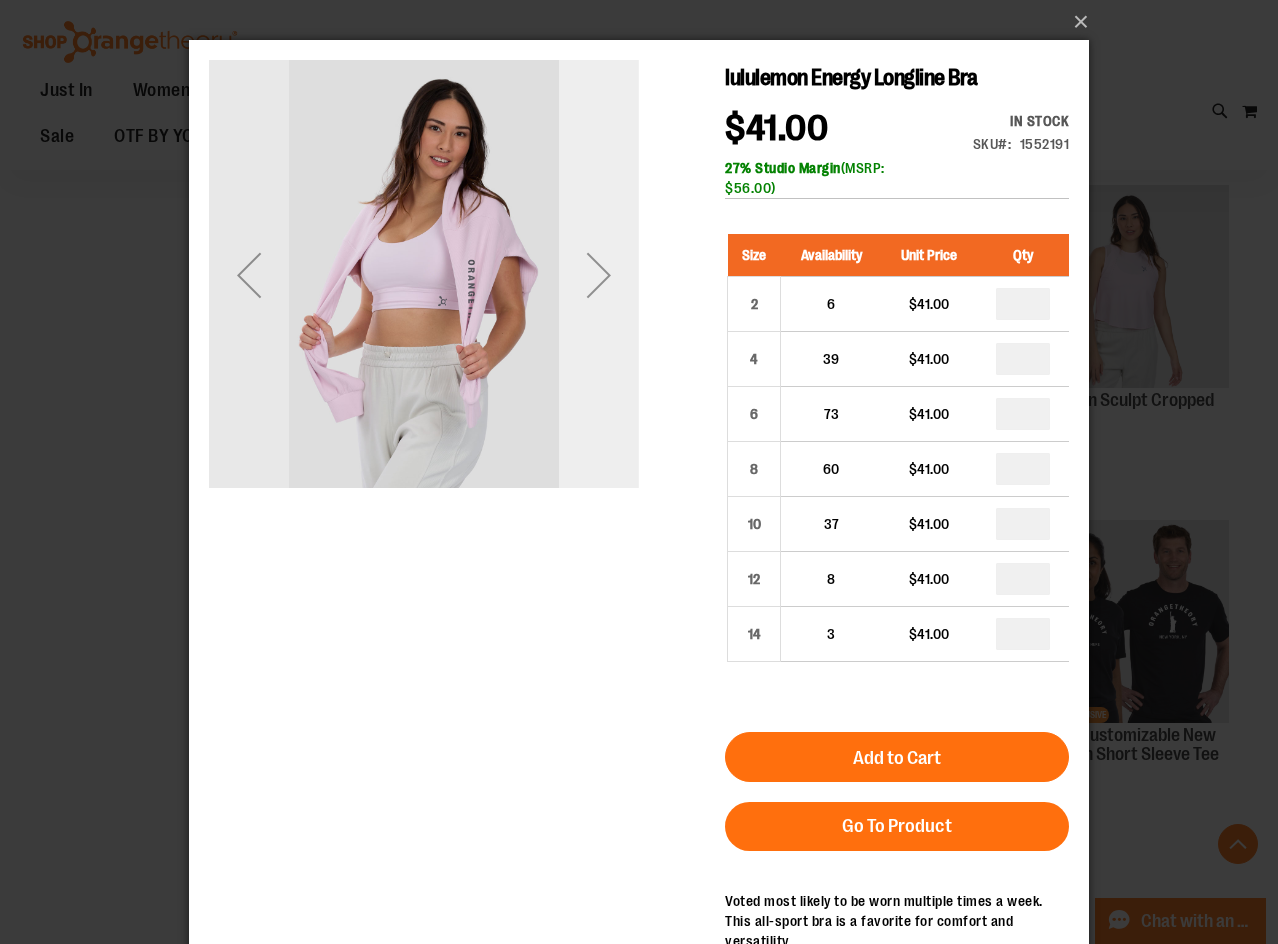 click at bounding box center [599, 275] 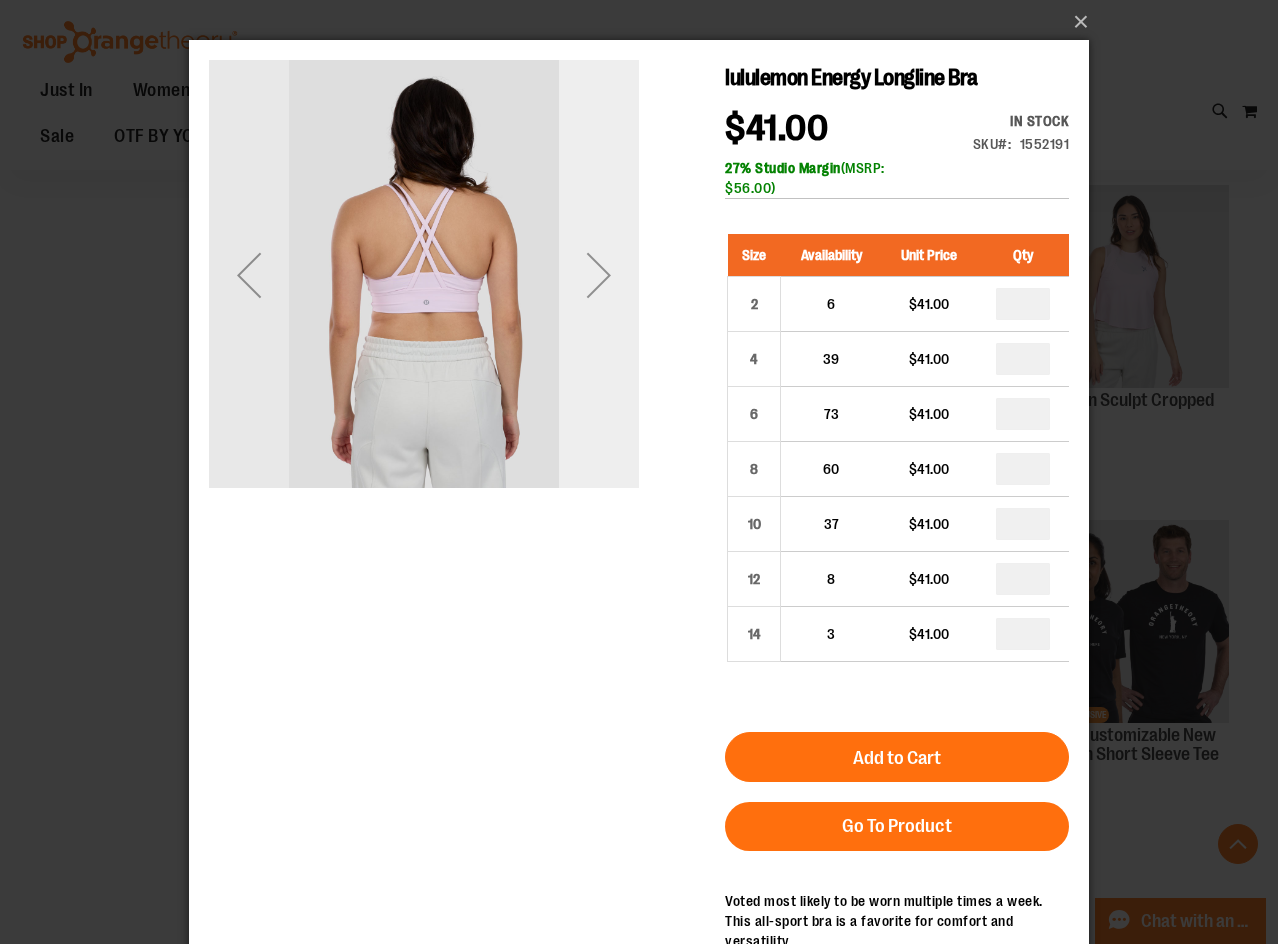 click at bounding box center (599, 275) 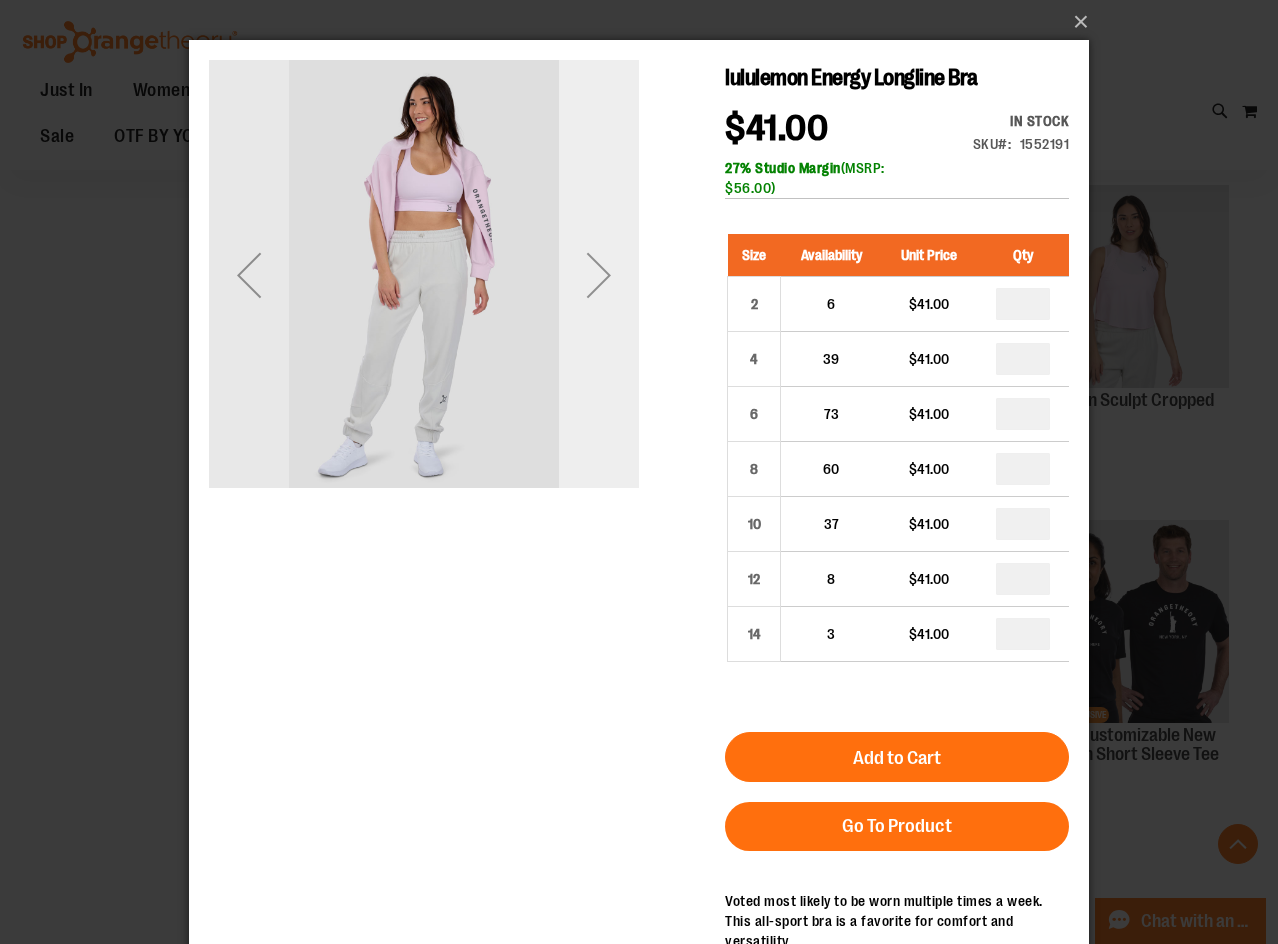 click at bounding box center (599, 275) 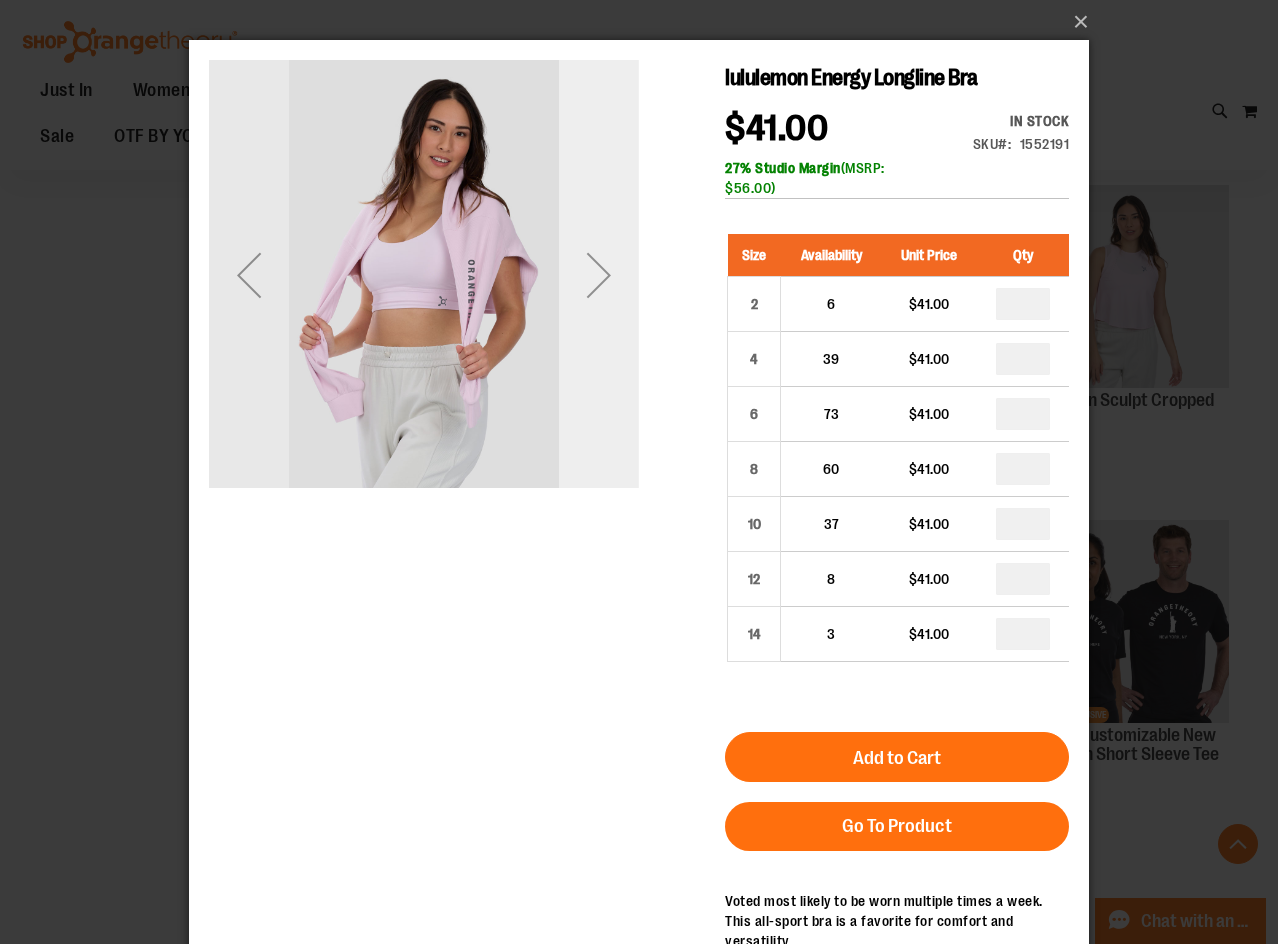 click at bounding box center (599, 275) 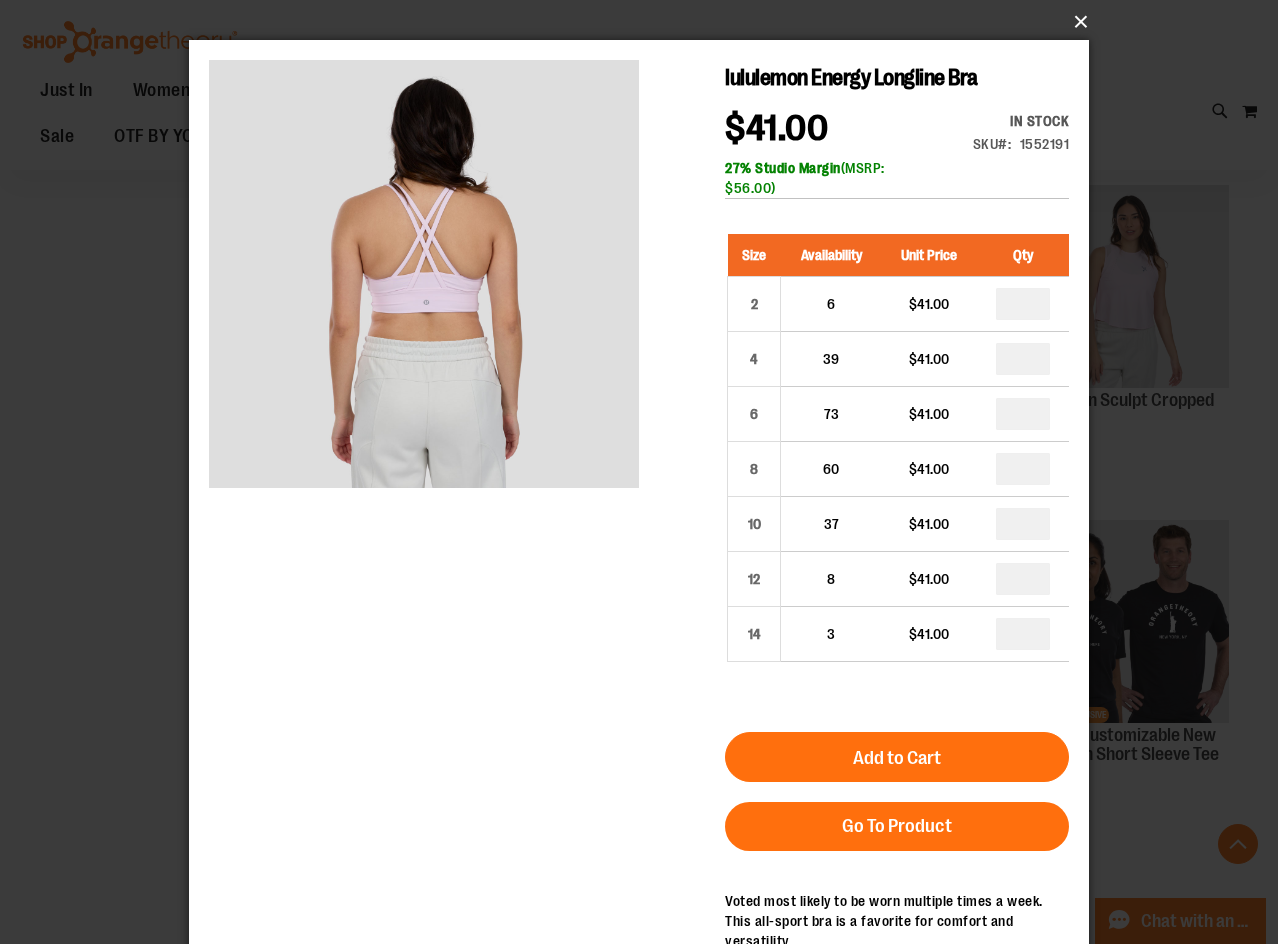 click on "×" at bounding box center [645, 22] 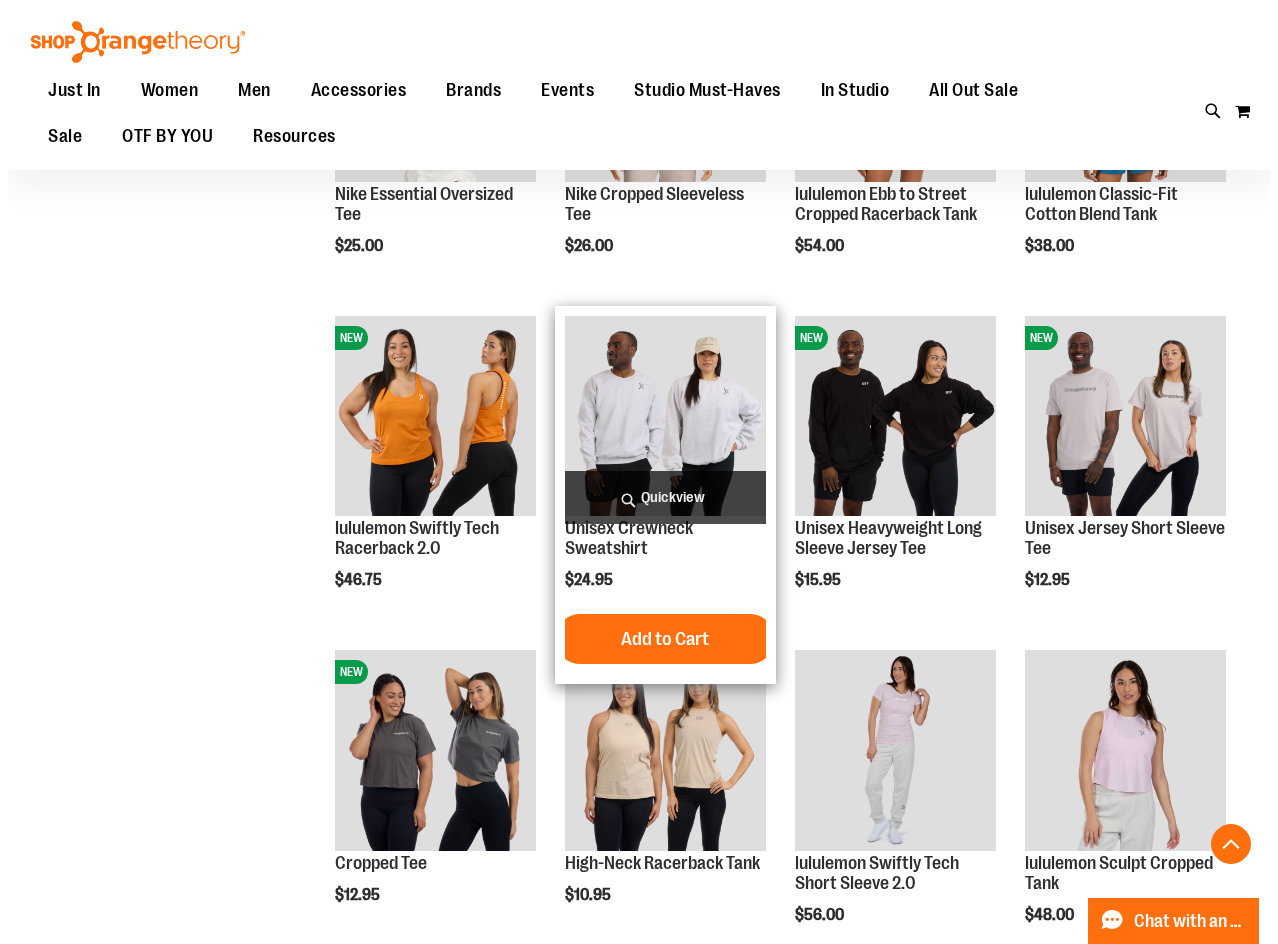 scroll, scrollTop: 2099, scrollLeft: 0, axis: vertical 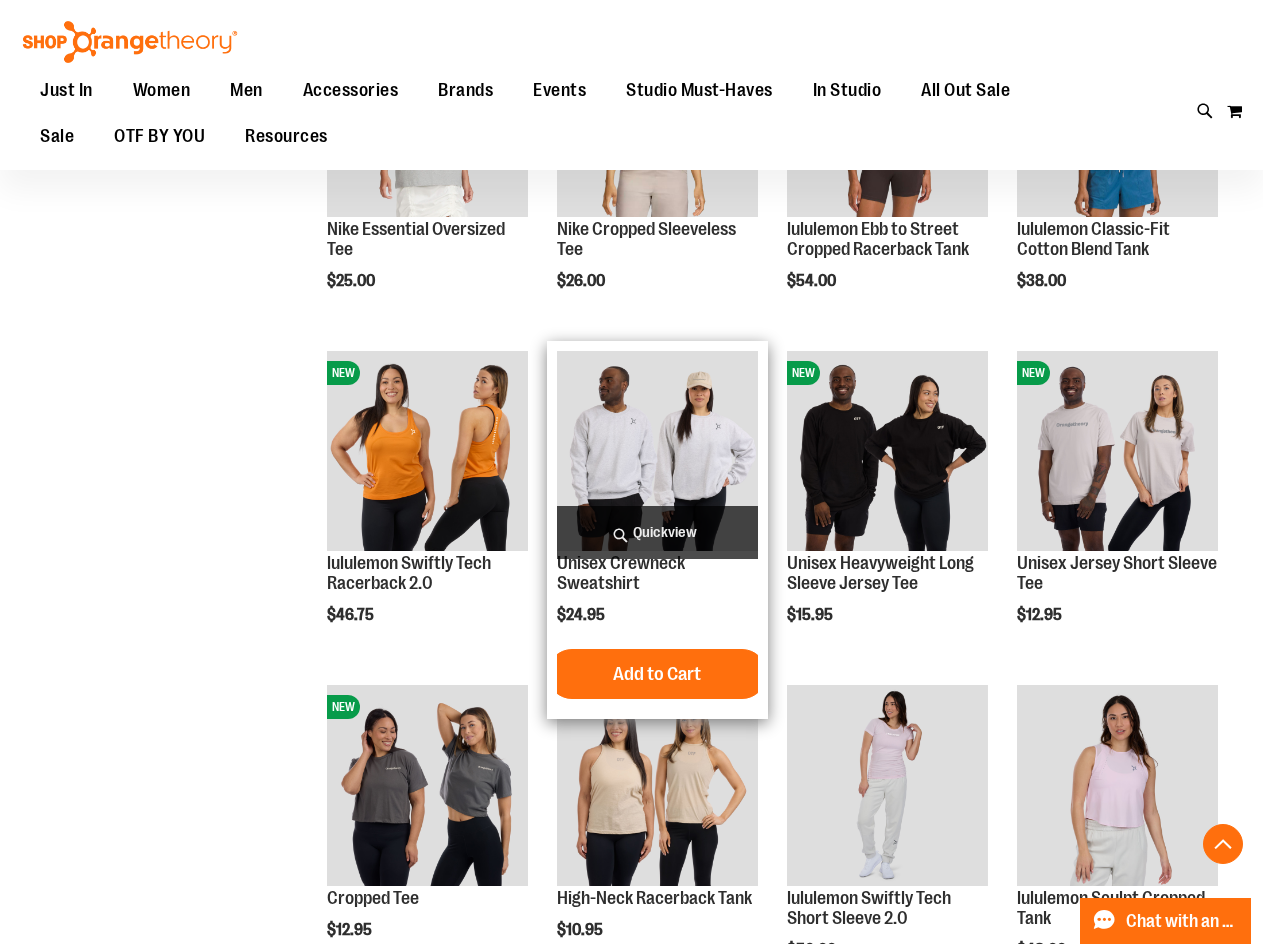 click on "Quickview" at bounding box center [657, 532] 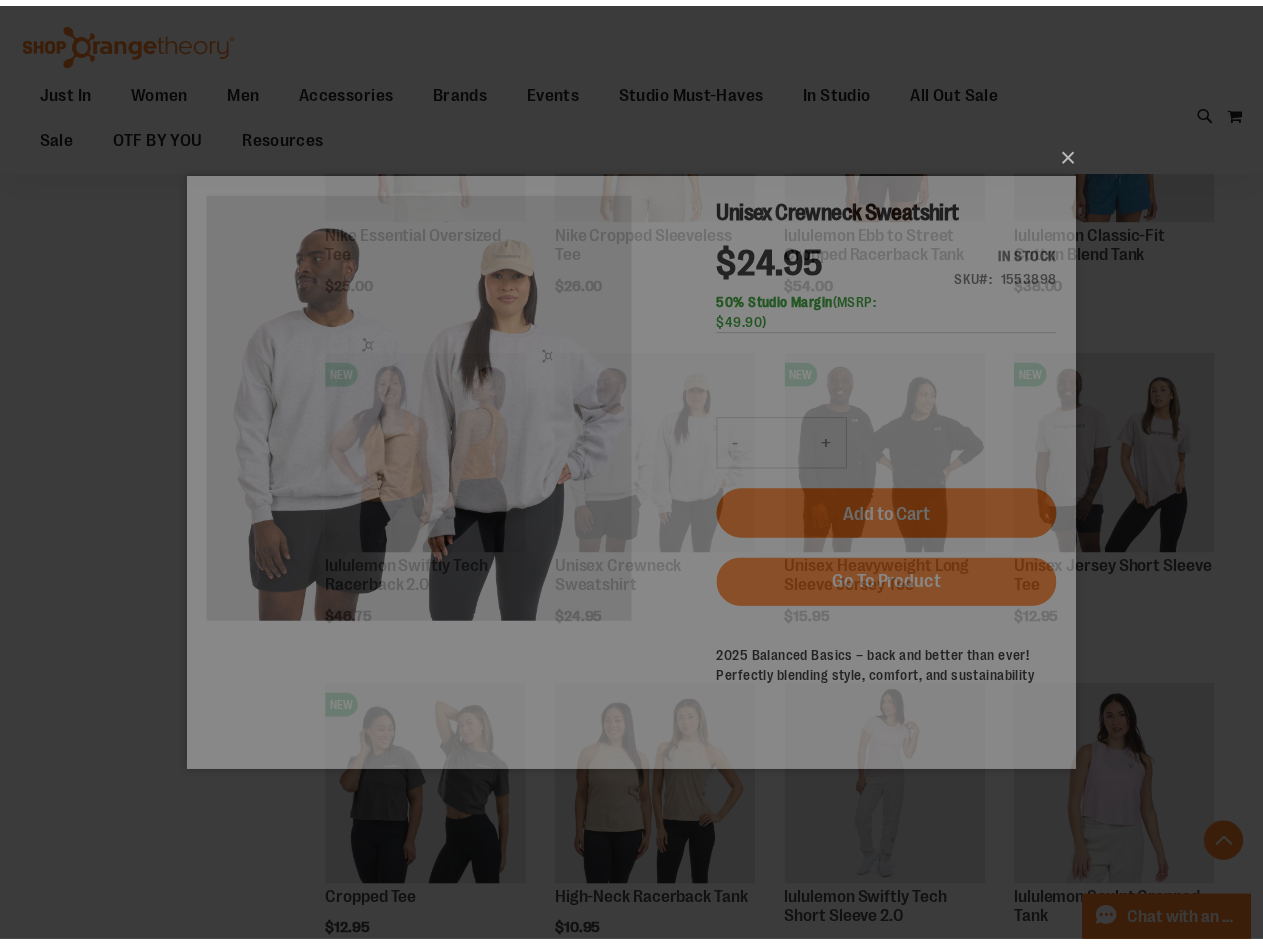 scroll, scrollTop: 0, scrollLeft: 0, axis: both 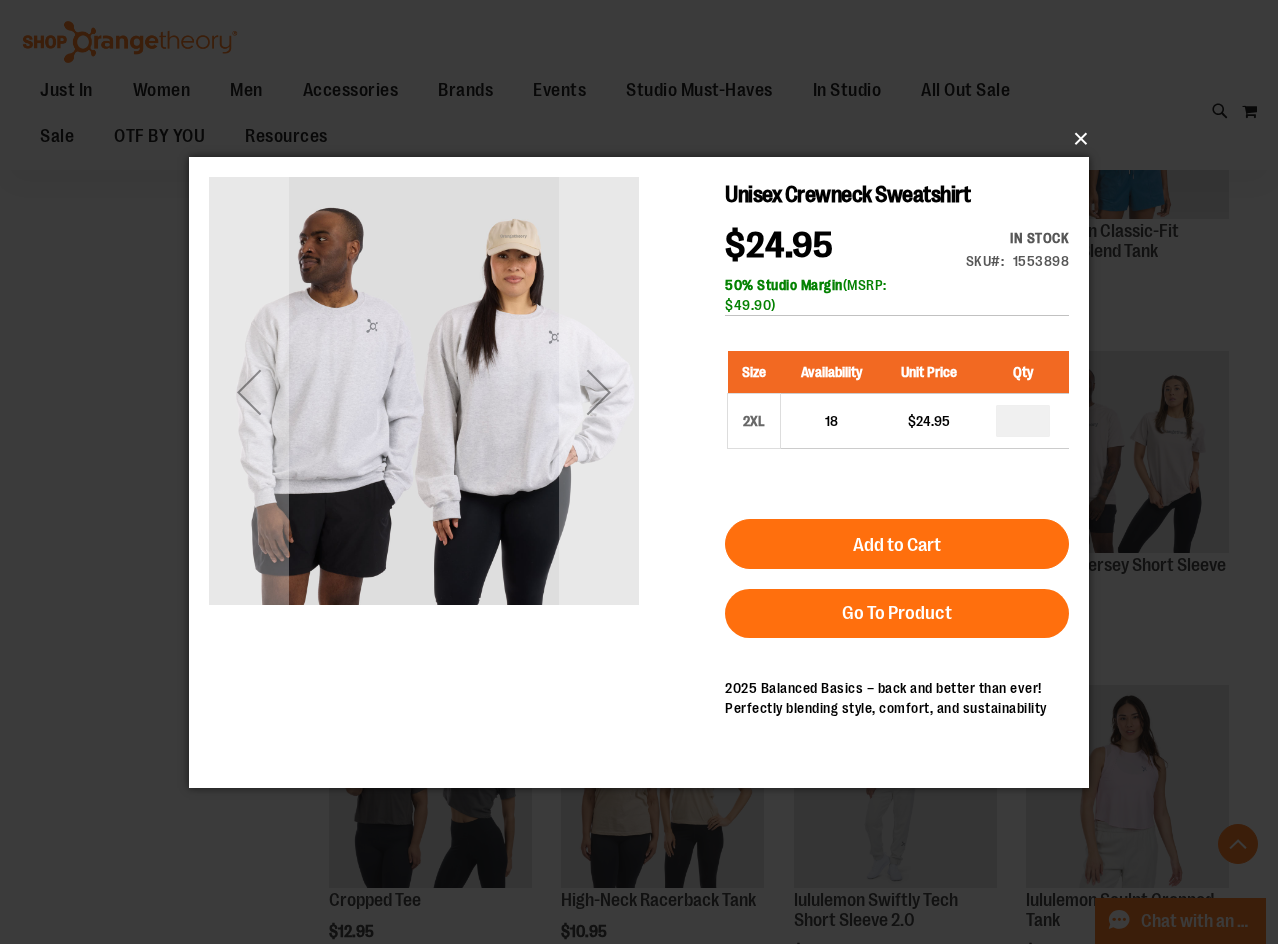 click on "×" at bounding box center (645, 139) 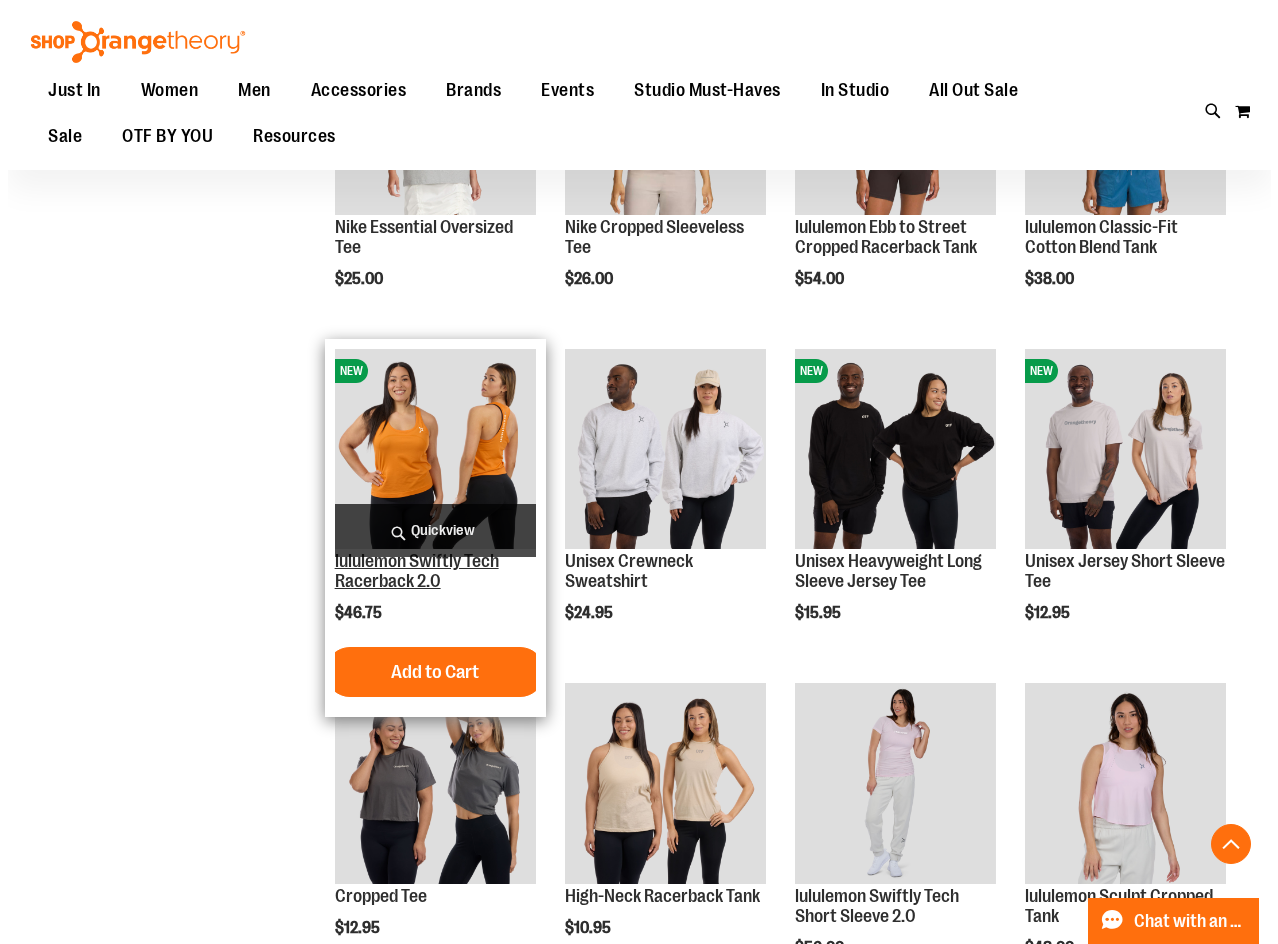 scroll, scrollTop: 2099, scrollLeft: 0, axis: vertical 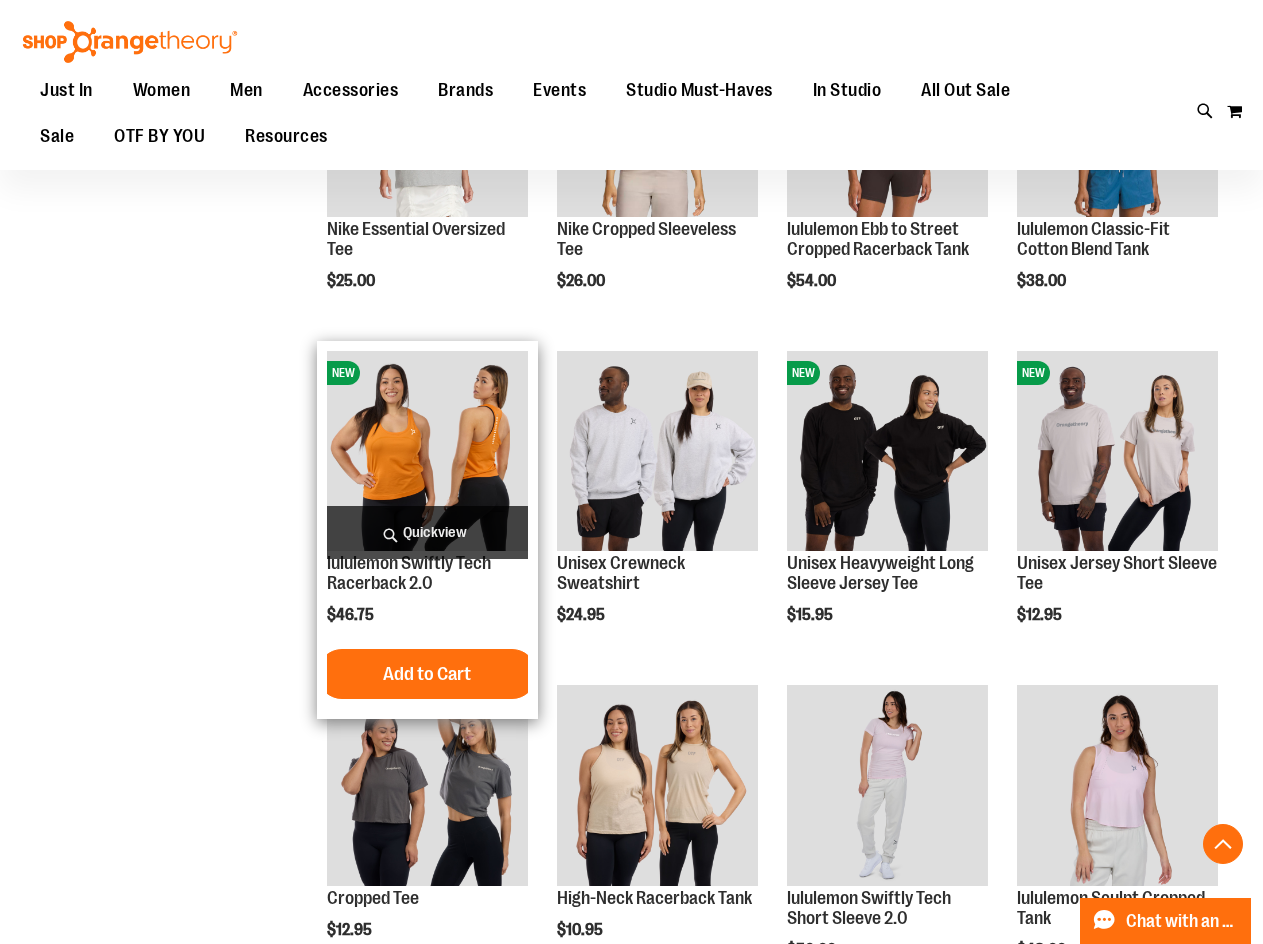click on "Quickview" at bounding box center (427, 532) 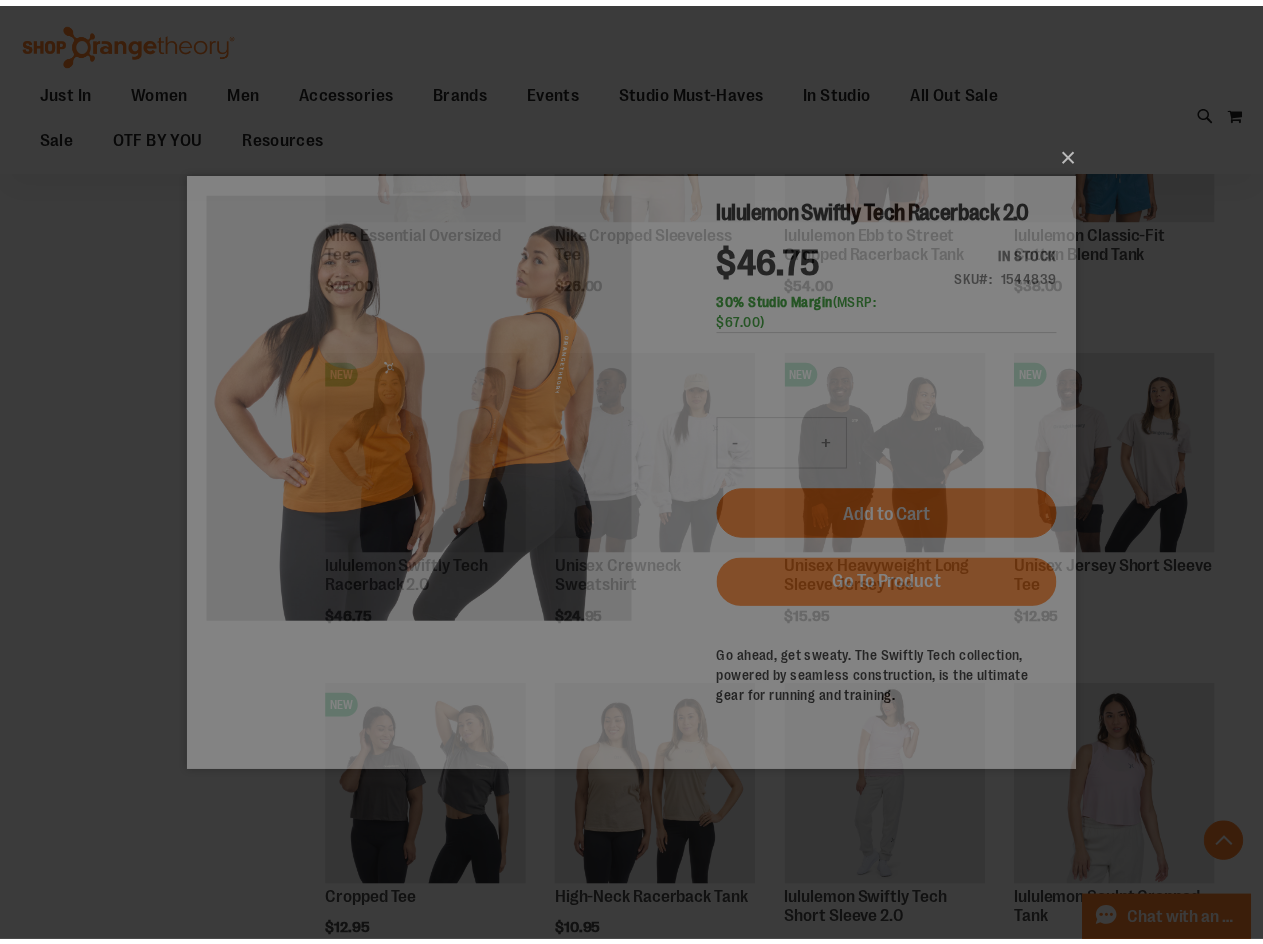 scroll, scrollTop: 0, scrollLeft: 0, axis: both 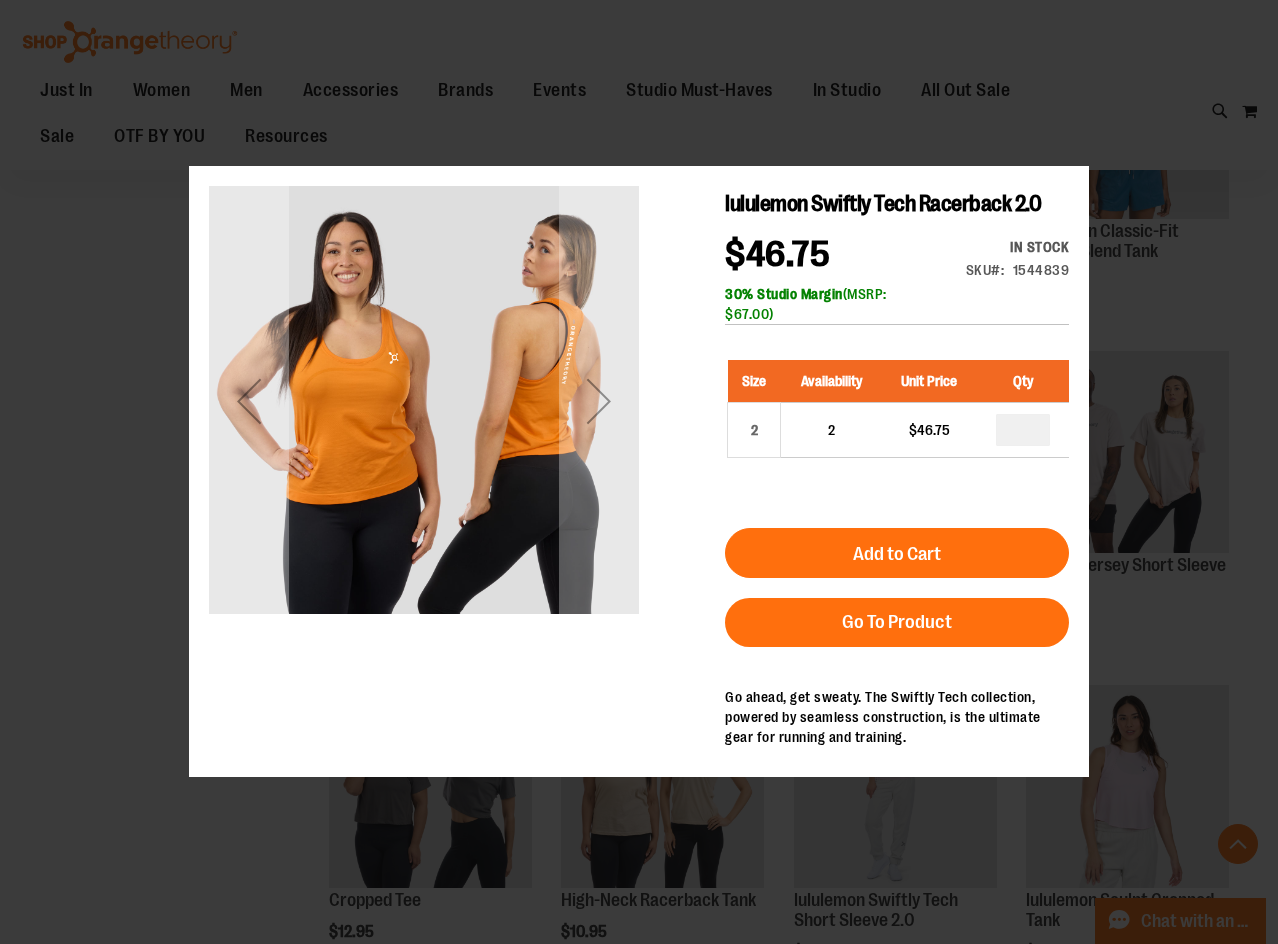 drag, startPoint x: 1077, startPoint y: 147, endPoint x: 1064, endPoint y: 138, distance: 15.811388 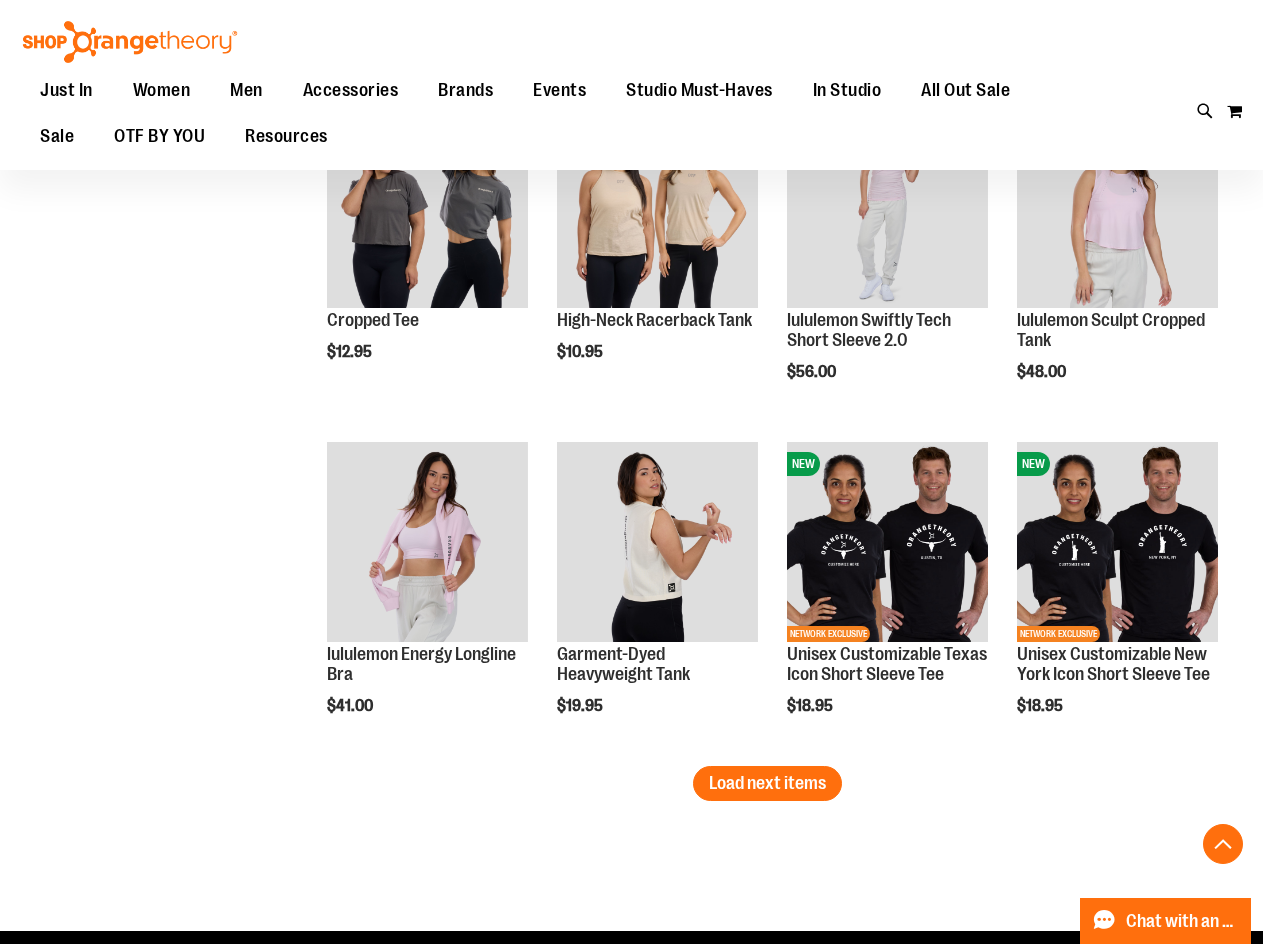 scroll, scrollTop: 2699, scrollLeft: 0, axis: vertical 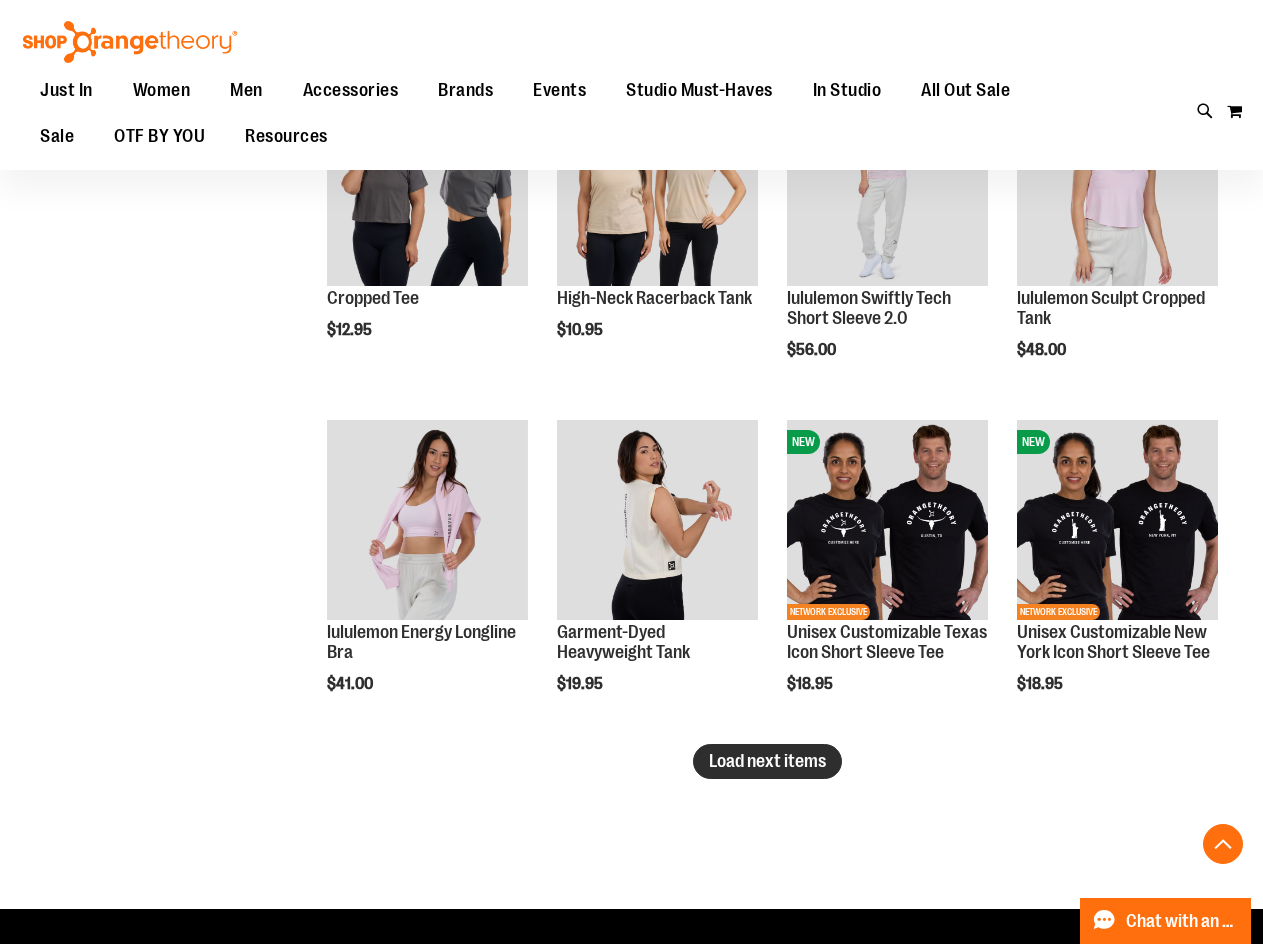 click on "Load next items" at bounding box center [767, 761] 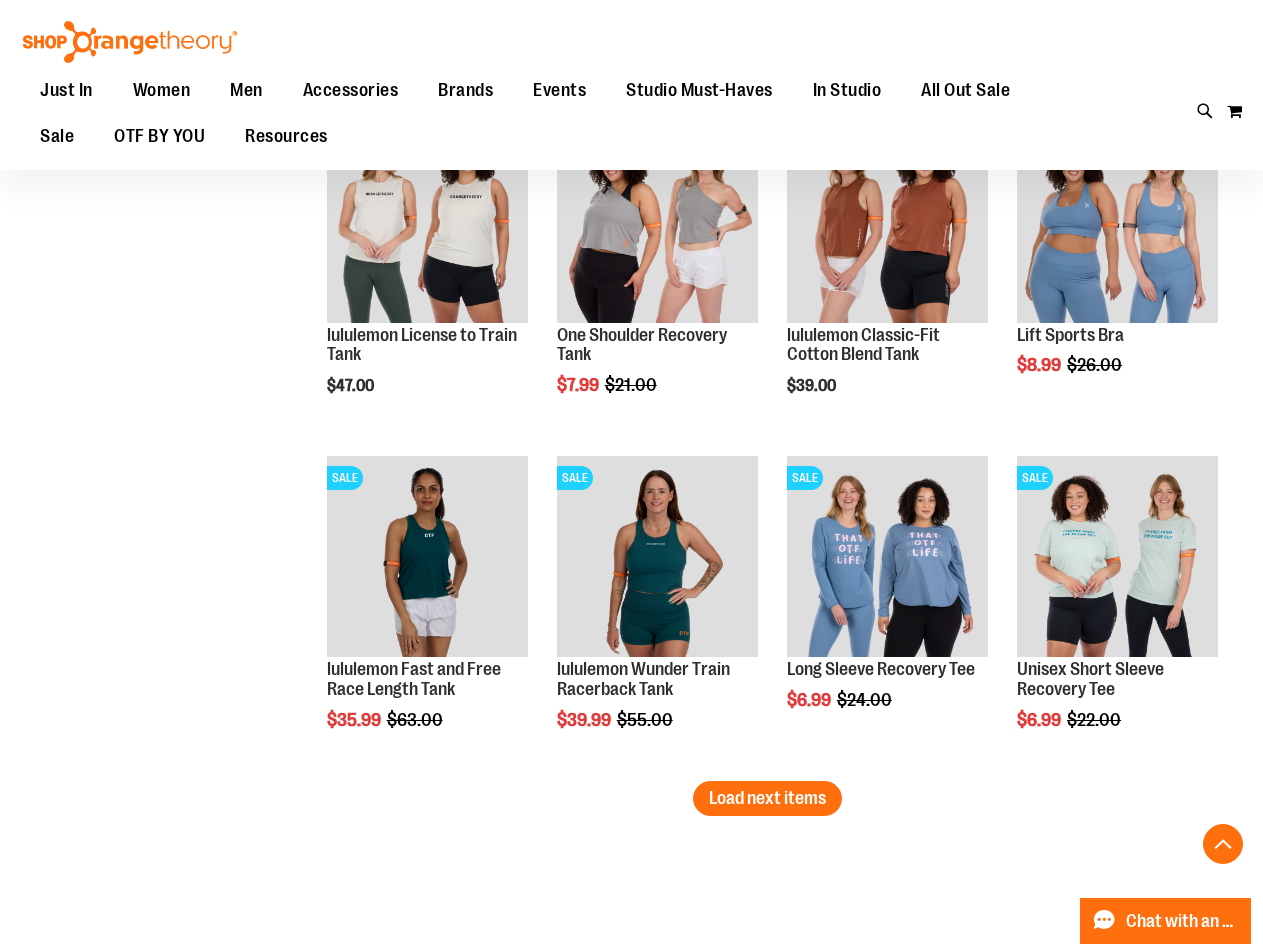 scroll, scrollTop: 3699, scrollLeft: 0, axis: vertical 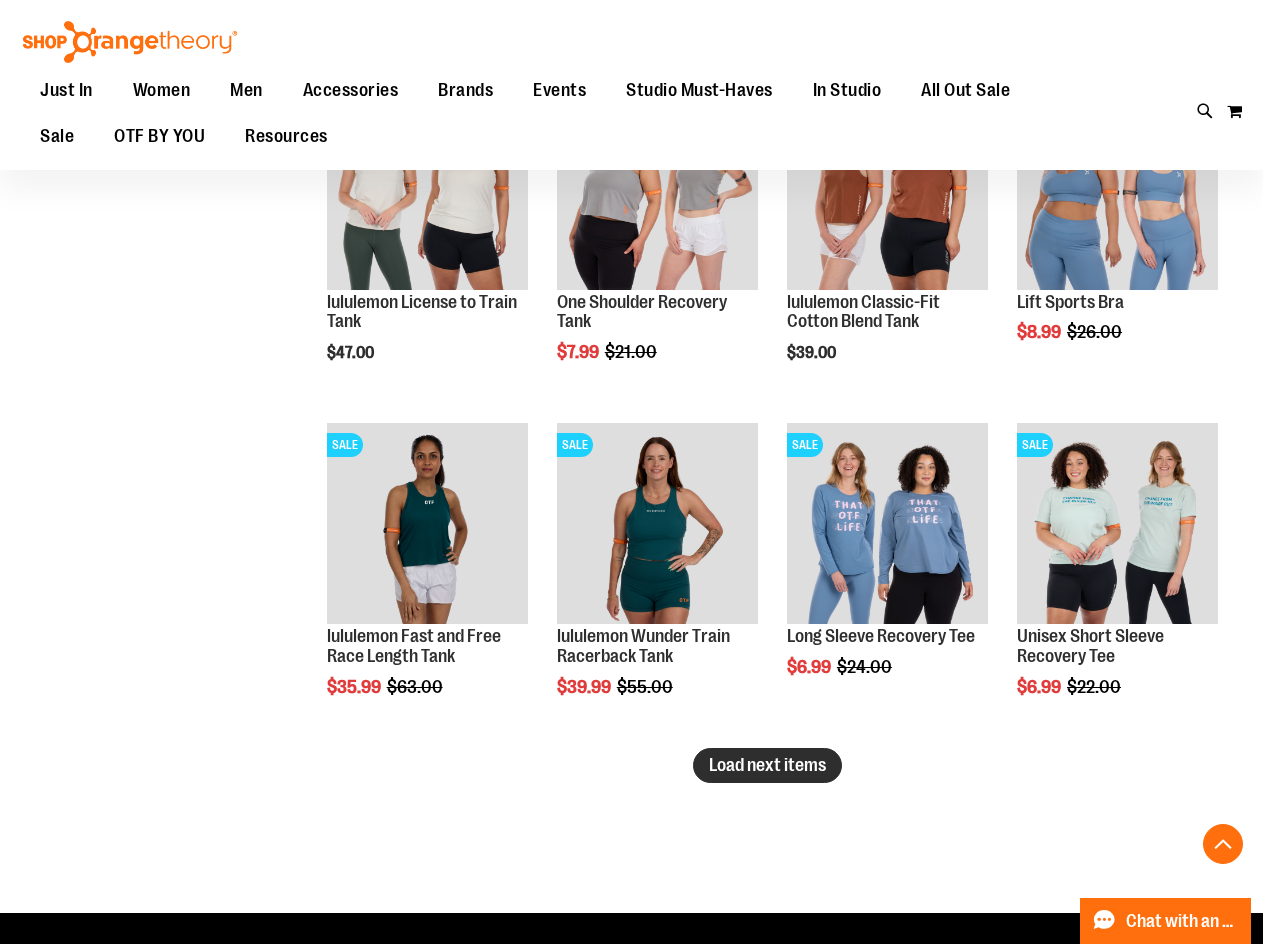 click on "Load next items" at bounding box center [767, 765] 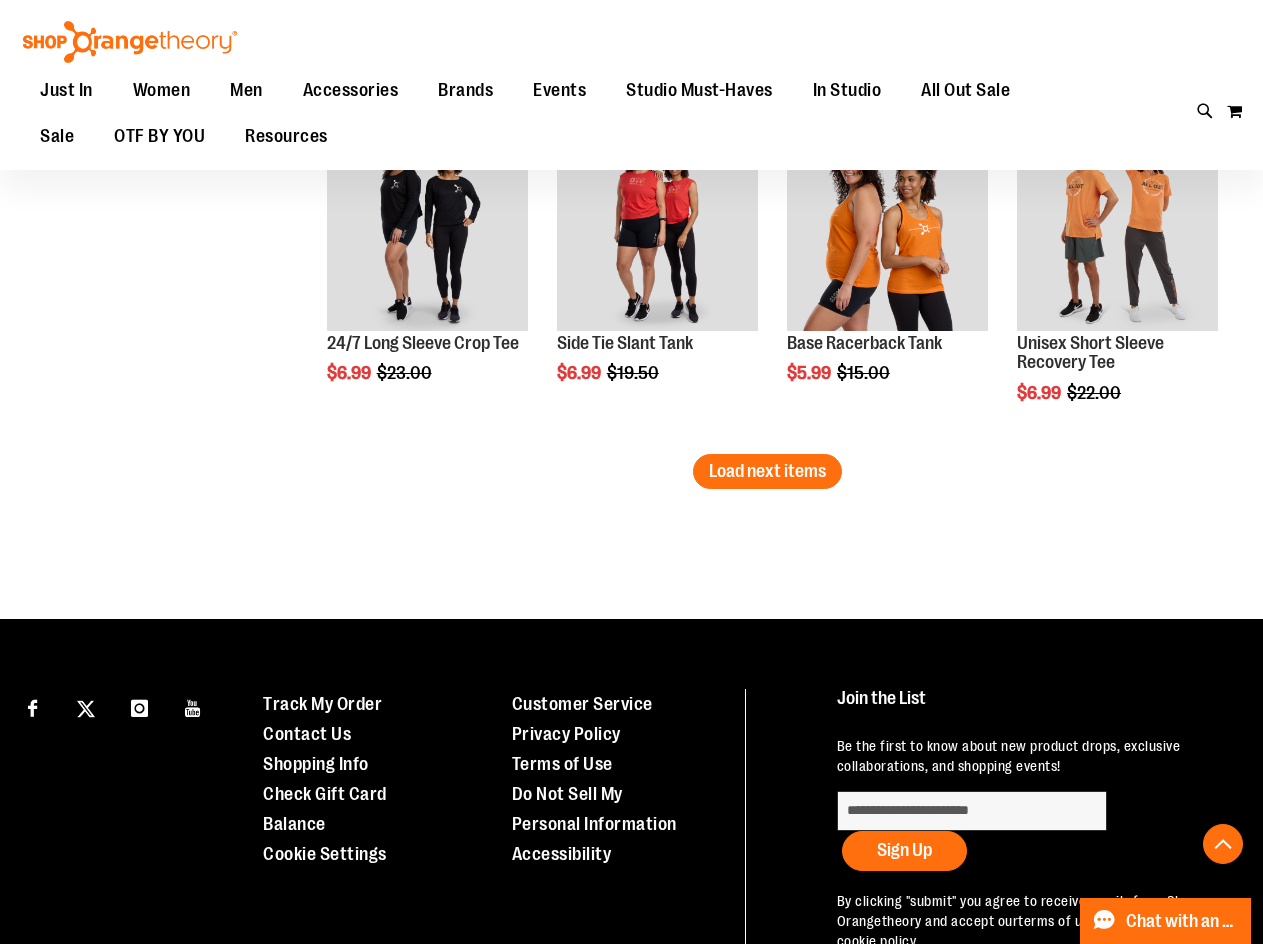 scroll, scrollTop: 4999, scrollLeft: 0, axis: vertical 